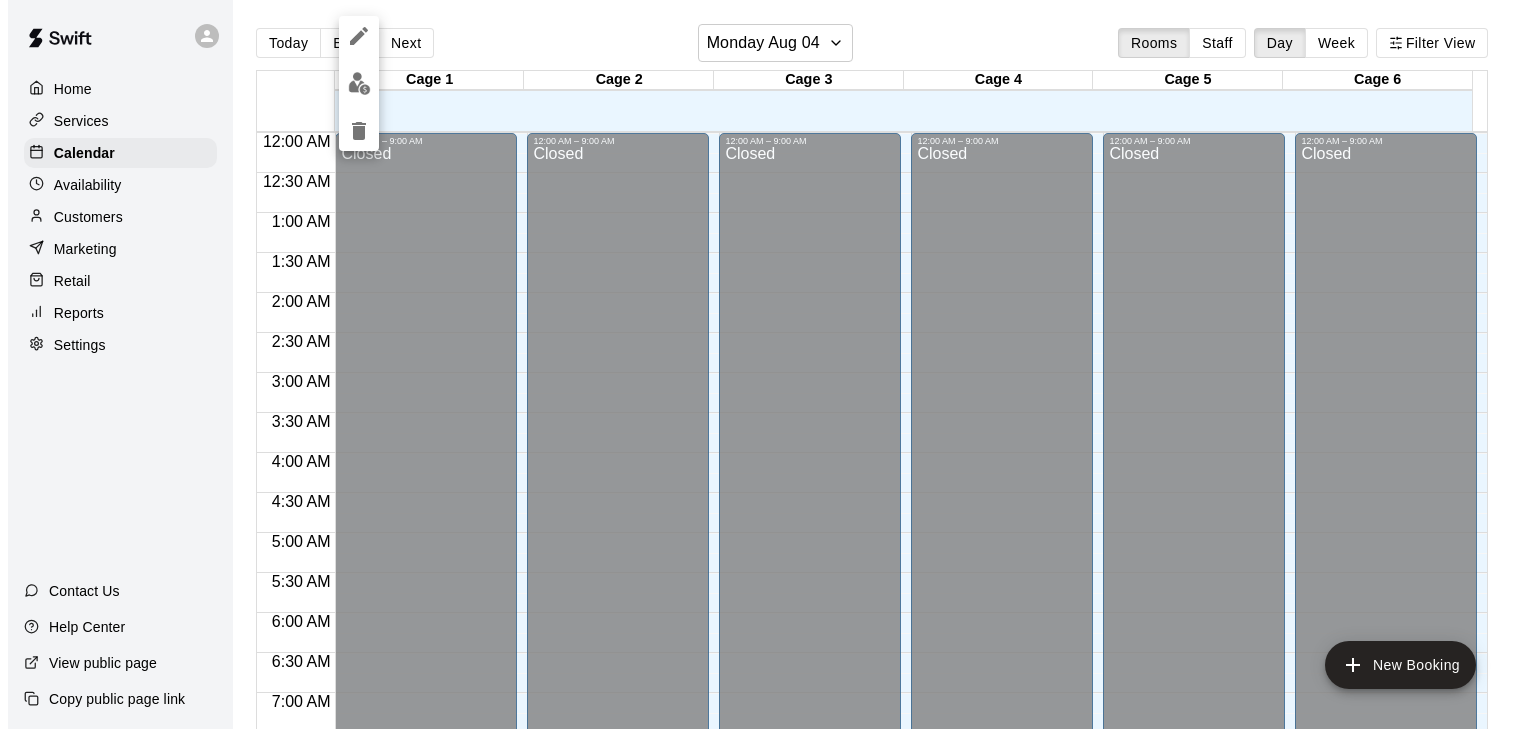 scroll, scrollTop: 0, scrollLeft: 0, axis: both 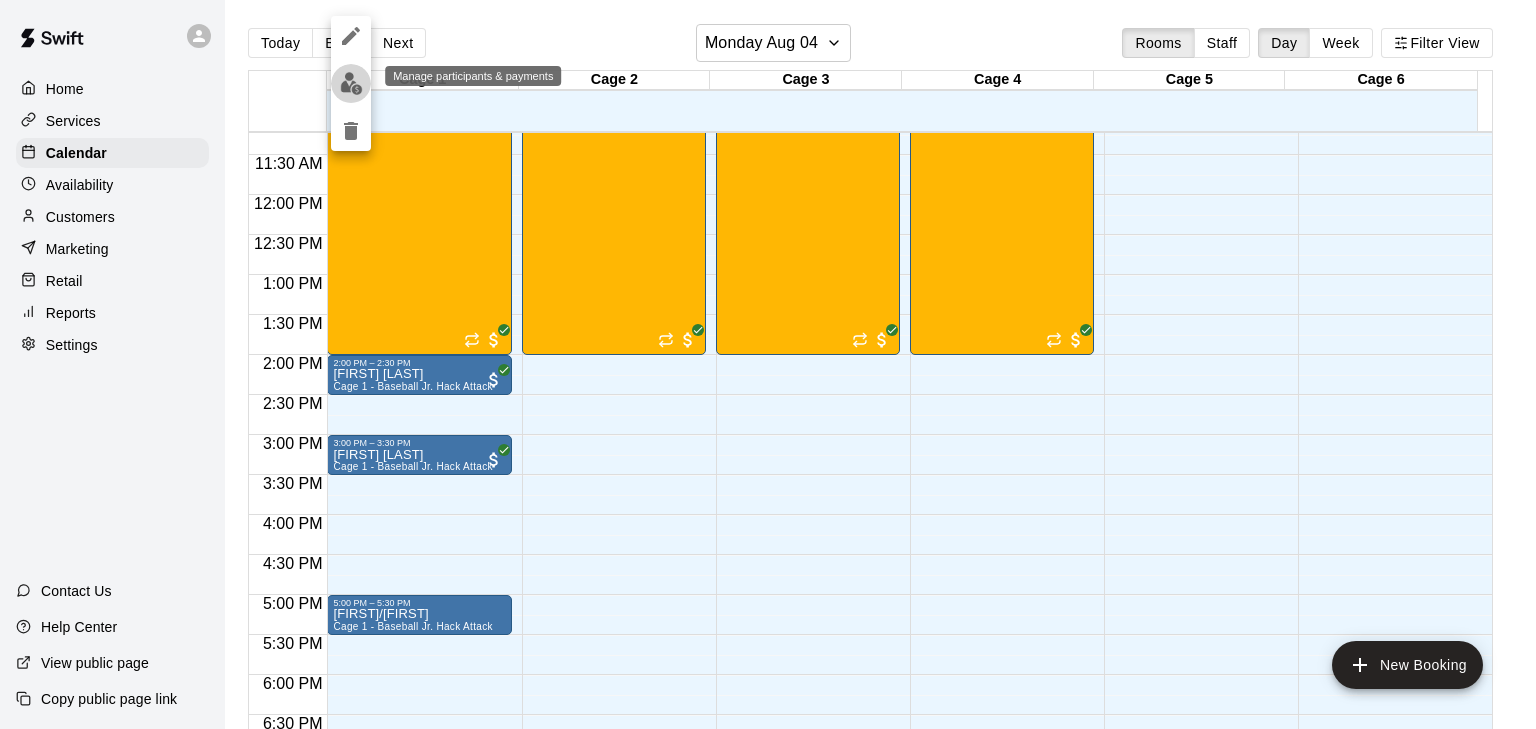 click at bounding box center [351, 83] 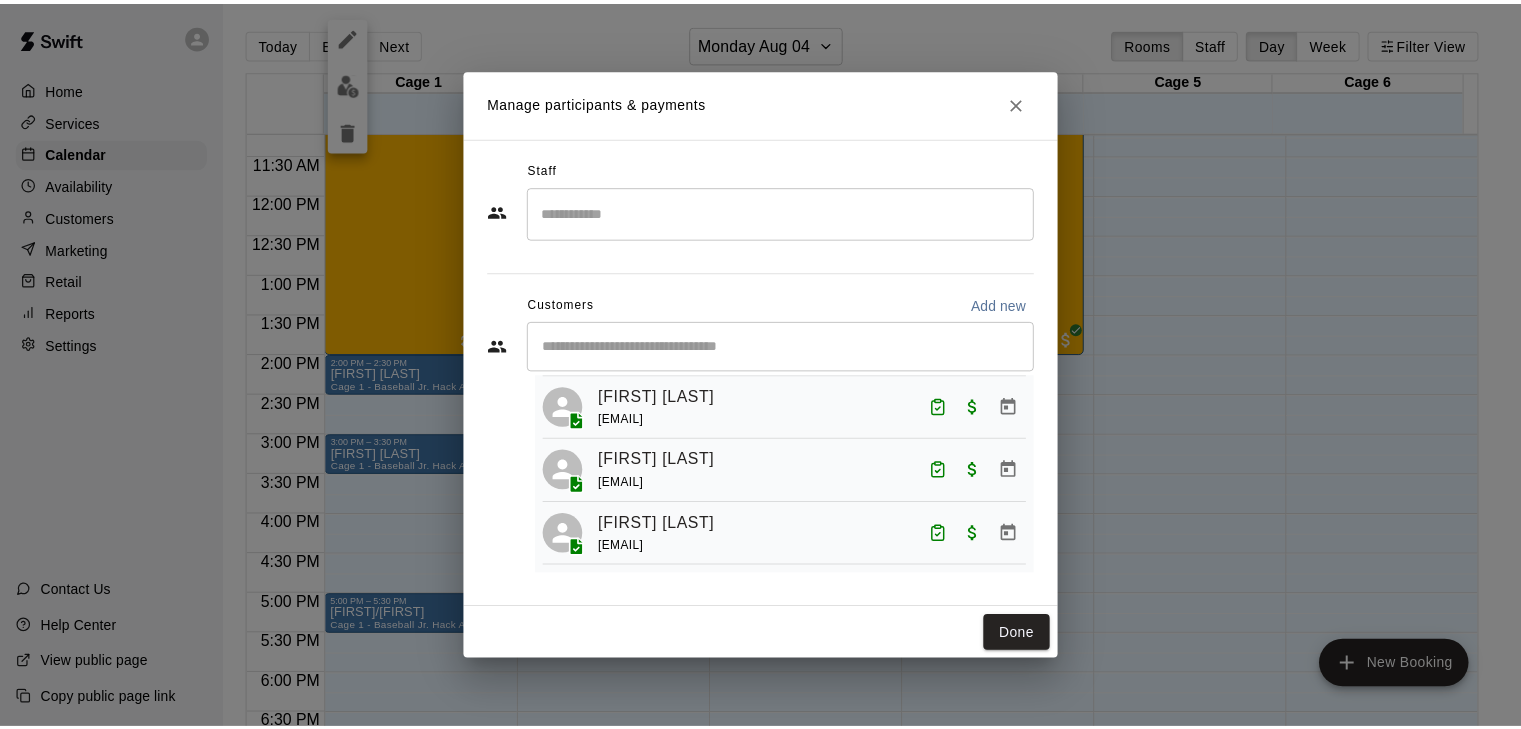 scroll, scrollTop: 314, scrollLeft: 0, axis: vertical 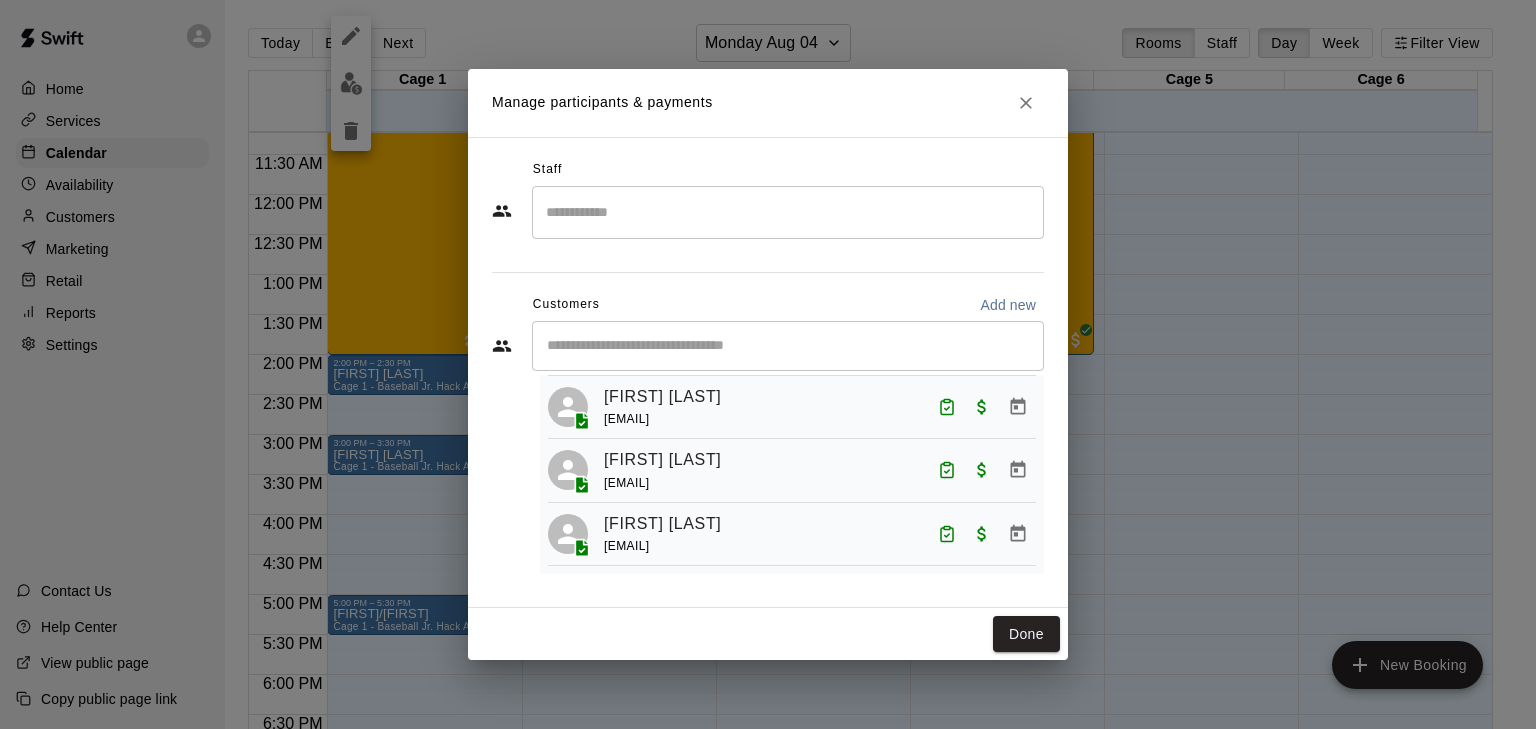 click on "Manage participants & payments Staff ​ Customers Add new ​ 7   customers (Capacity: 25) [FIRST] [LAST] [EMAIL] [FIRST] [LAST] [EMAIL] [FIRST] [LAST] [EMAIL] [FIRST] [LAST] [EMAIL] [FIRST] [LAST] [EMAIL] [FIRST] [LAST] [EMAIL] Done" at bounding box center (768, 364) 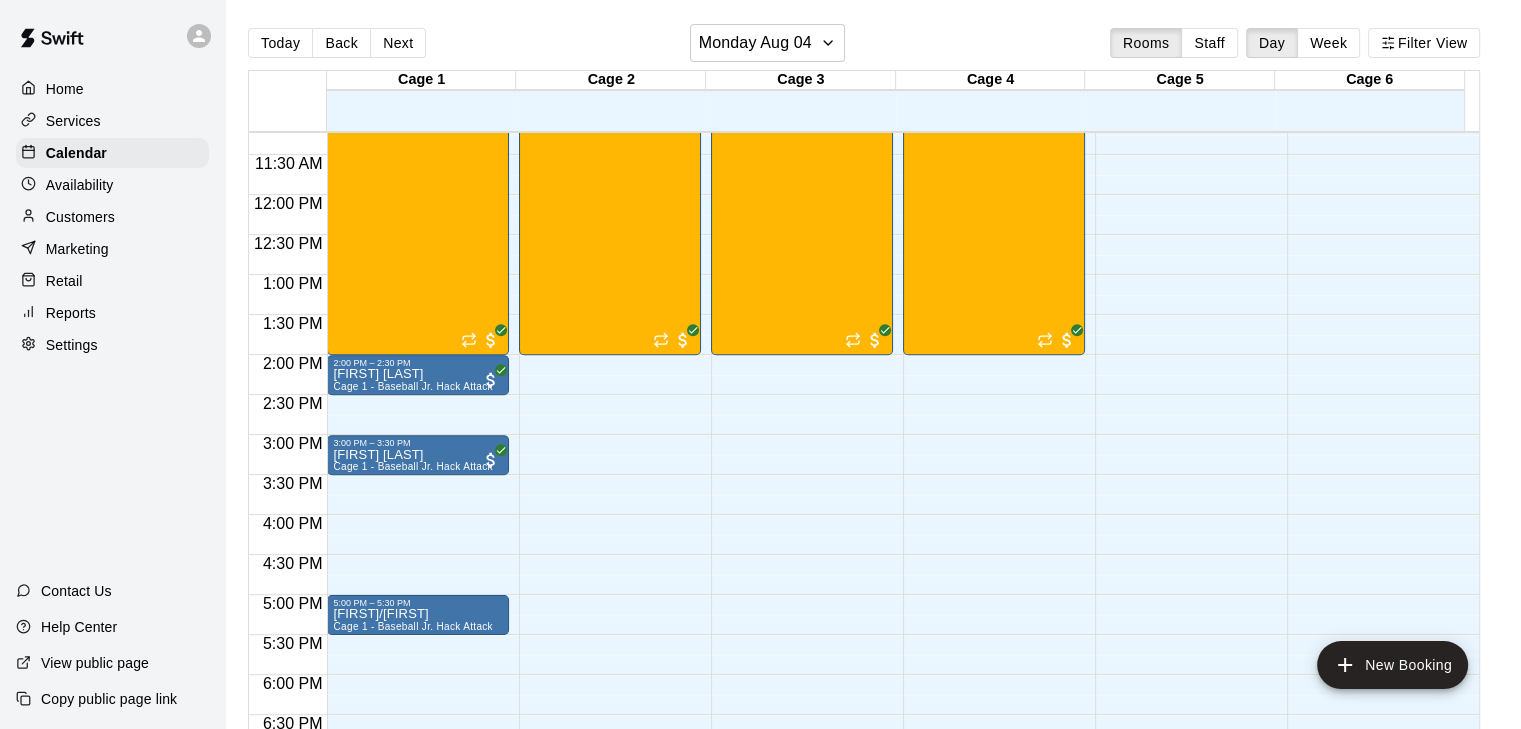 click on "Customers" at bounding box center (80, 217) 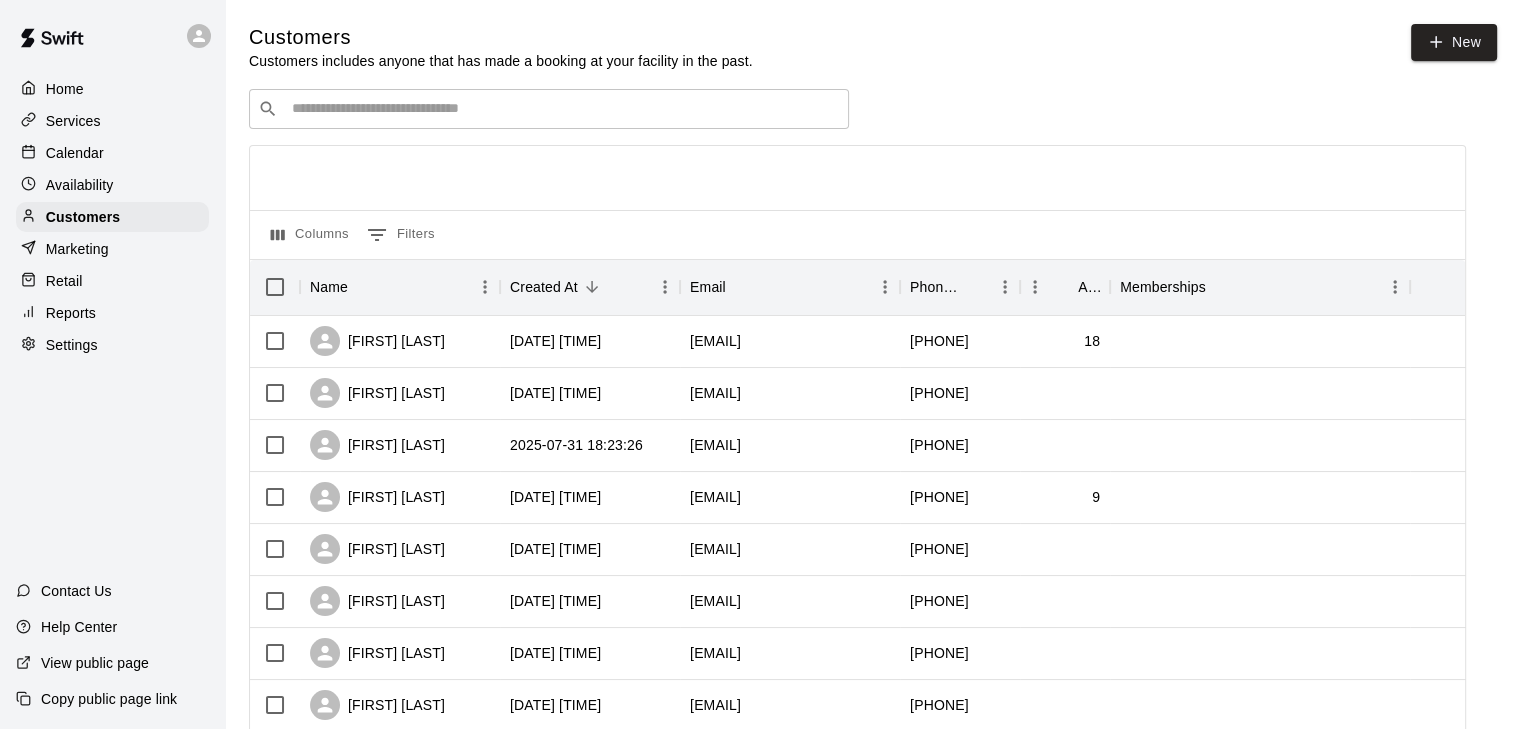 click on "Customers Customers includes anyone that has made a booking at your facility in the past.   New ​ ​ Columns 0 Filters Name Created At Email Phone Number Age Memberships [FIRST] [LAST] [DATE] [TIME] [EMAIL] [PHONE] [NUMBER] [FIRST] [LAST] [DATE] [TIME] [EMAIL] [PHONE] [NUMBER] [FIRST] [LAST] [DATE] [TIME] [EMAIL] [PHONE] [FIRST] [LAST] [DATE] [TIME] [EMAIL] [PHONE] [NUMBER] [FIRST] [LAST] [DATE] [TIME] [EMAIL] [PHONE] [NUMBER] [FIRST] [LAST] [DATE] [TIME] [EMAIL] [PHONE] [FIRST] [LAST] [DATE] [TIME] [EMAIL] [PHONE] [NUMBER] [FIRST] [LAST] [DATE] [TIME] [EMAIL] [PHONE] [NUMBER] [FIRST]  [LAST] [DATE] [TIME] [EMAIL] [PHONE] [NUMBER] [FIRST] [LAST] [DATE] [TIME] [EMAIL] [PHONE] [FIRST] [LAST] [DATE] [TIME] [EMAIL] [PHONE] [NUMBER] [NUMBER] **" at bounding box center [873, 847] 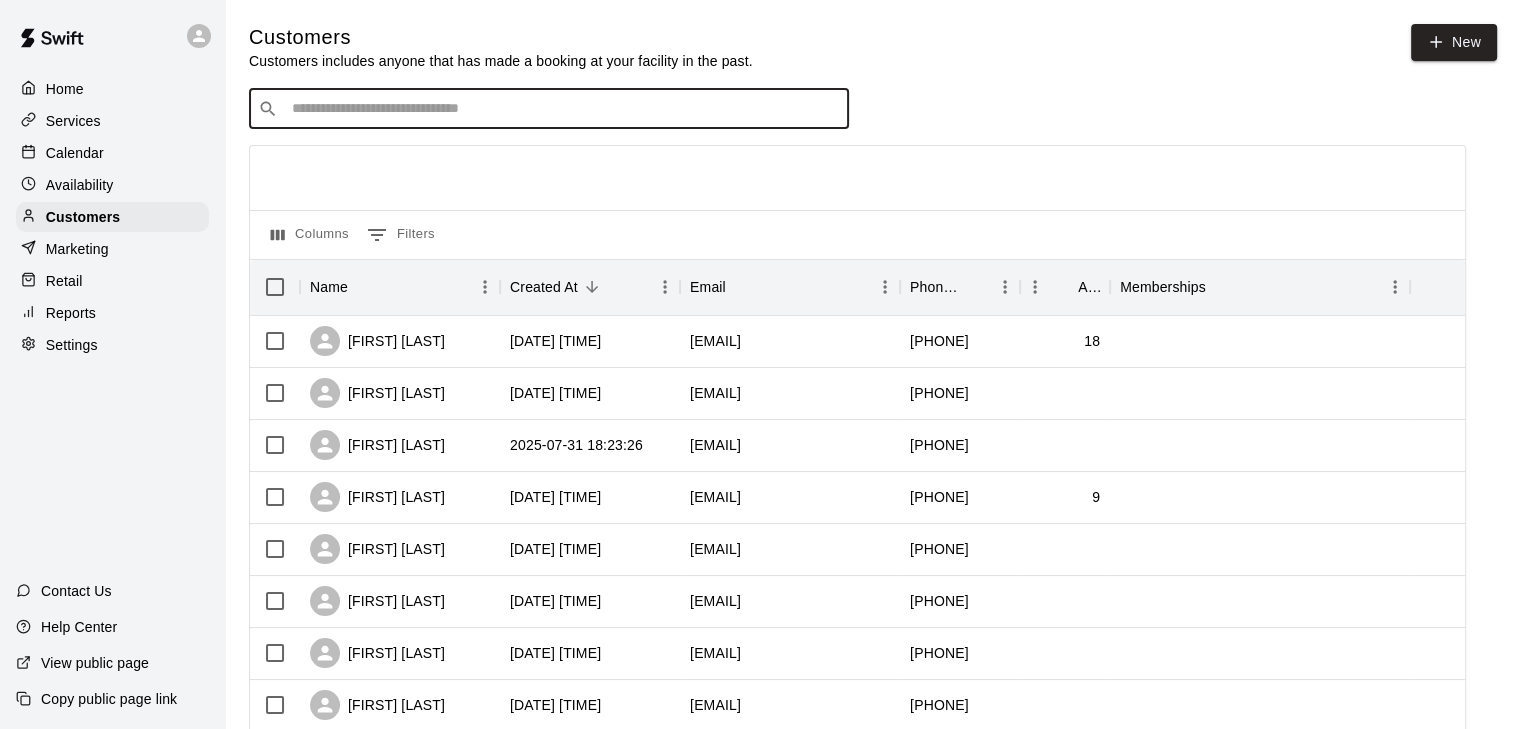 click at bounding box center [563, 109] 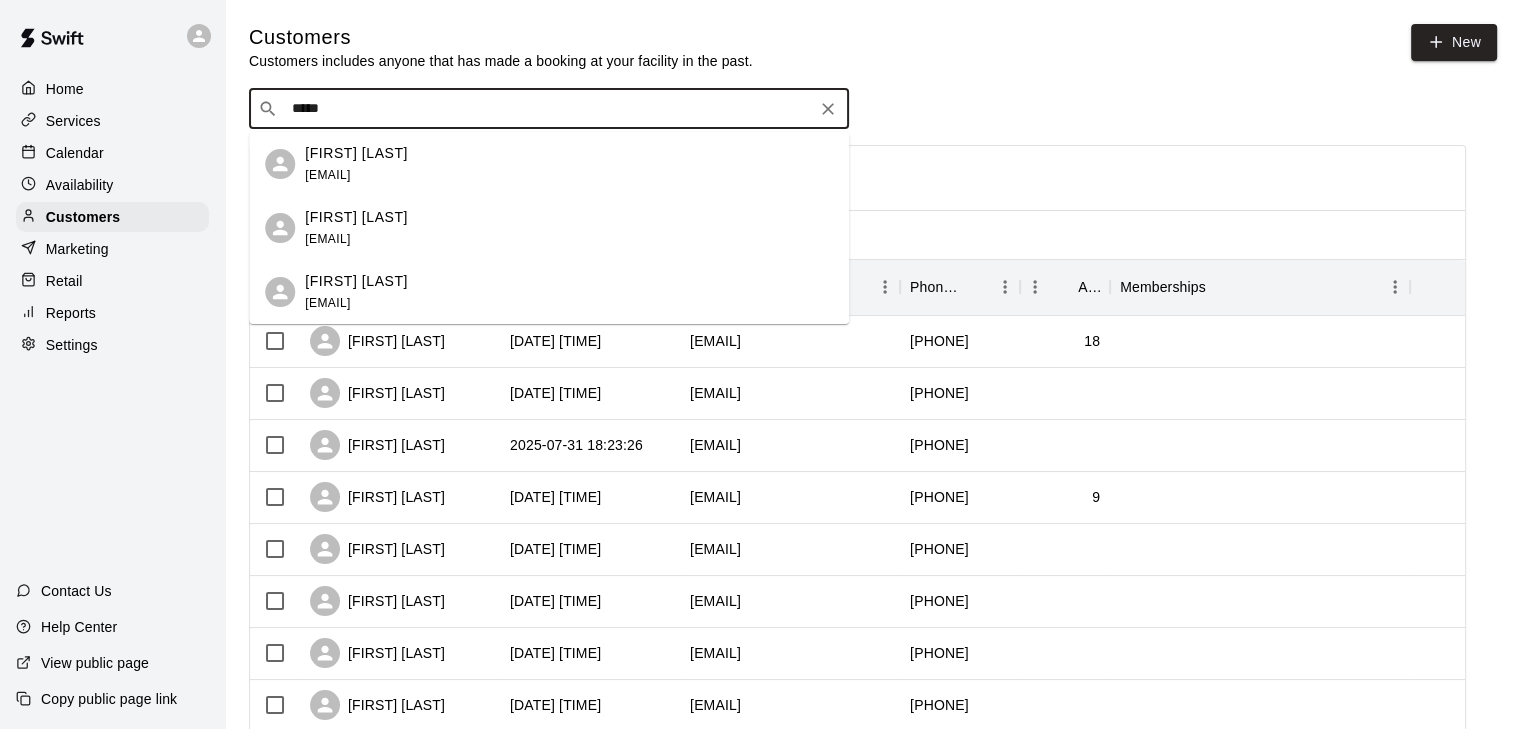type on "*****" 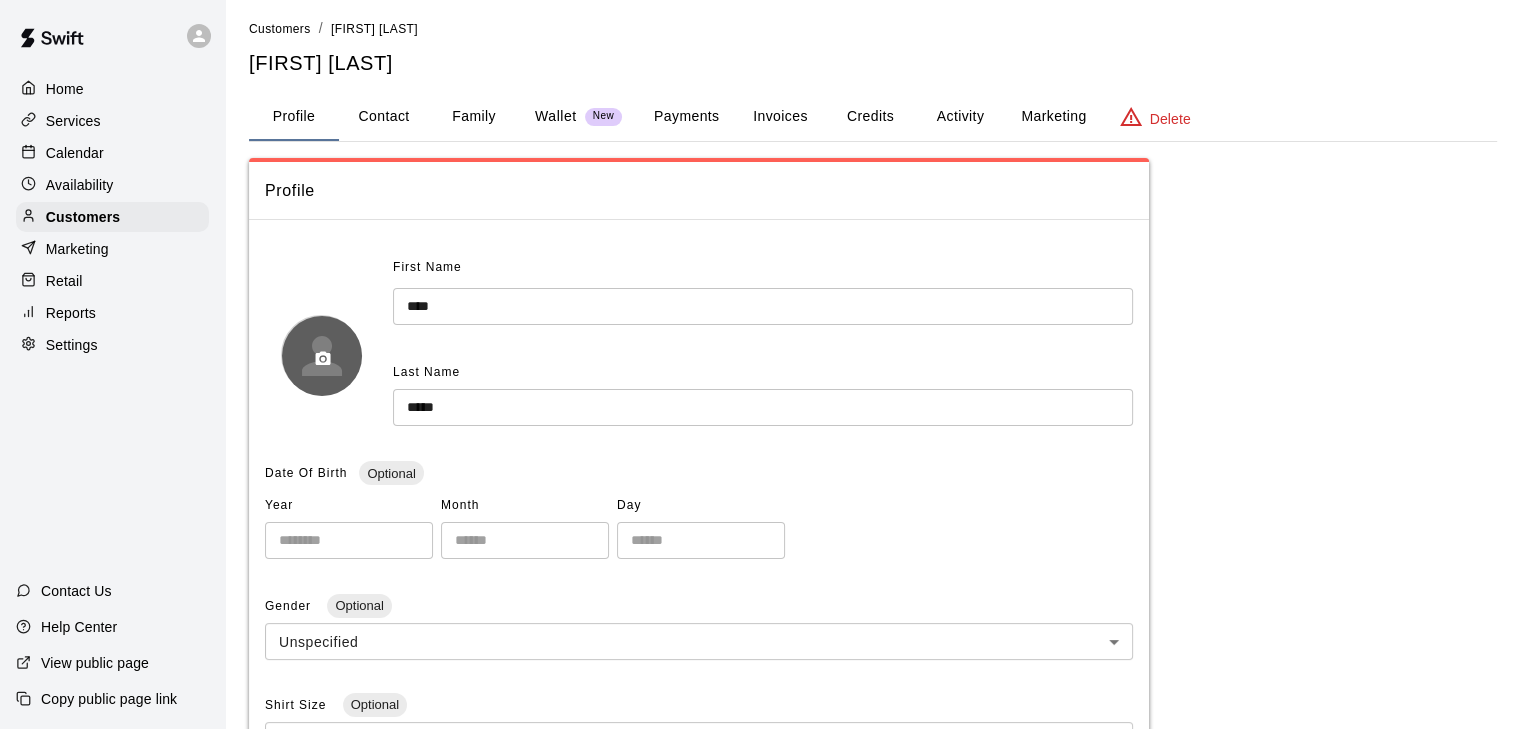 scroll, scrollTop: 0, scrollLeft: 0, axis: both 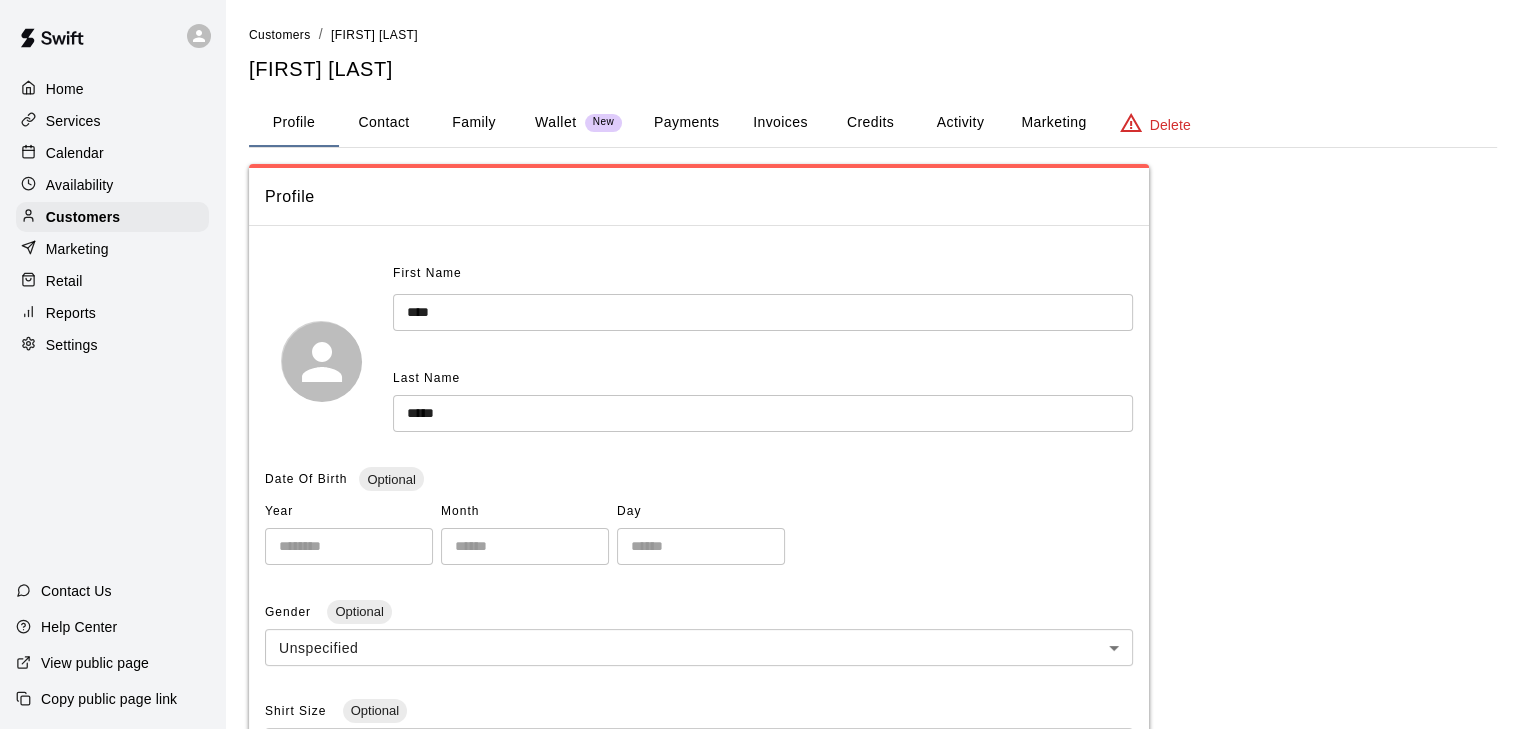 click on "Family" at bounding box center [474, 123] 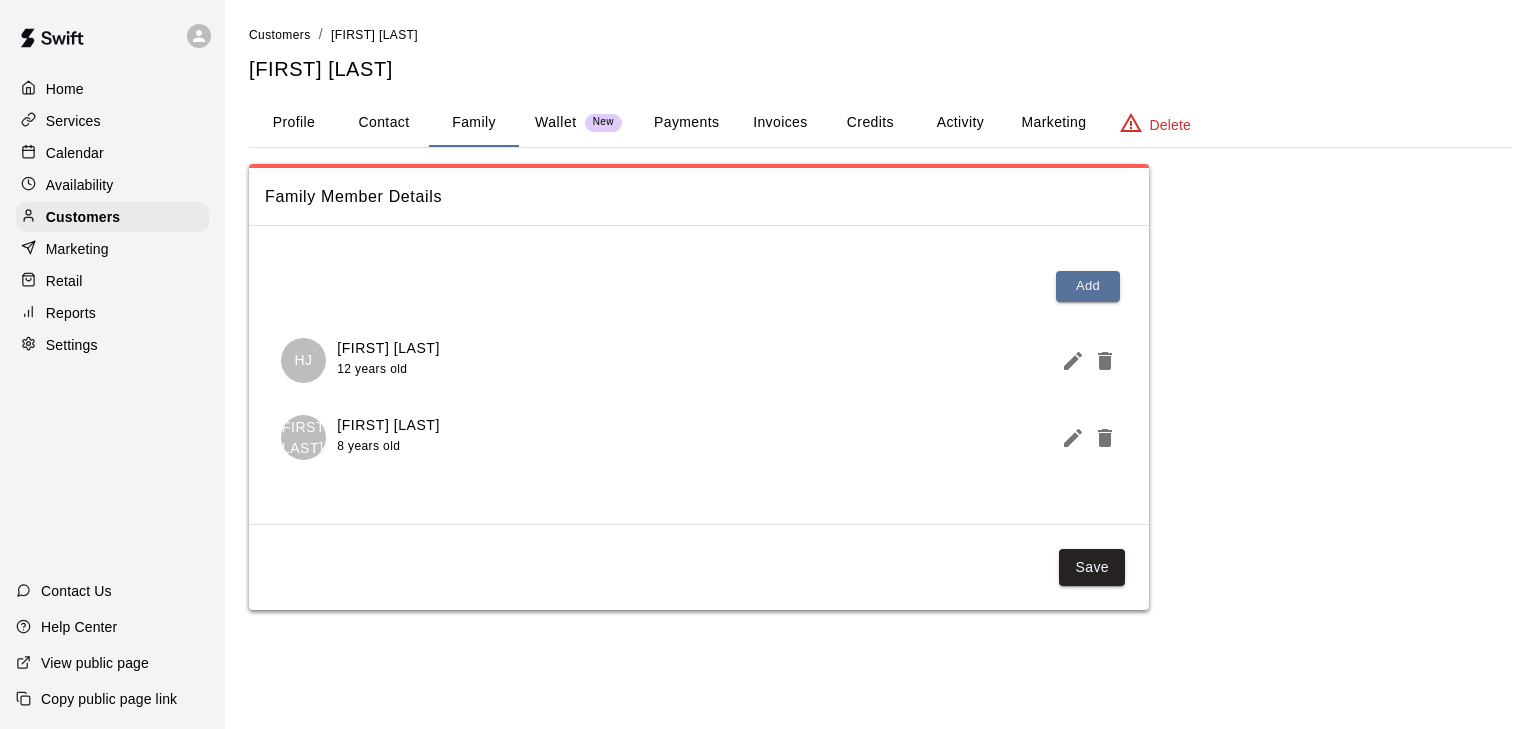 click on "Profile" at bounding box center [294, 123] 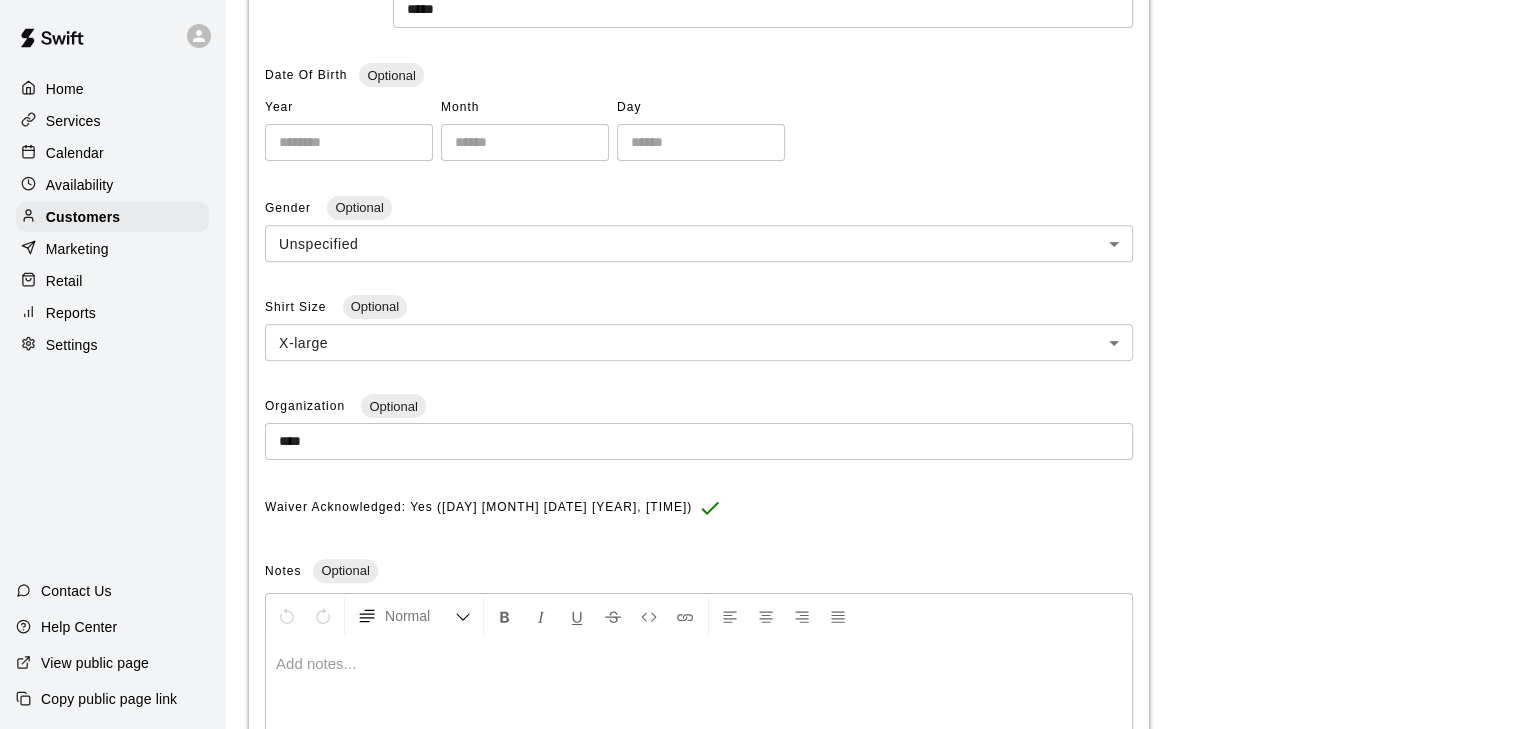 scroll, scrollTop: 0, scrollLeft: 0, axis: both 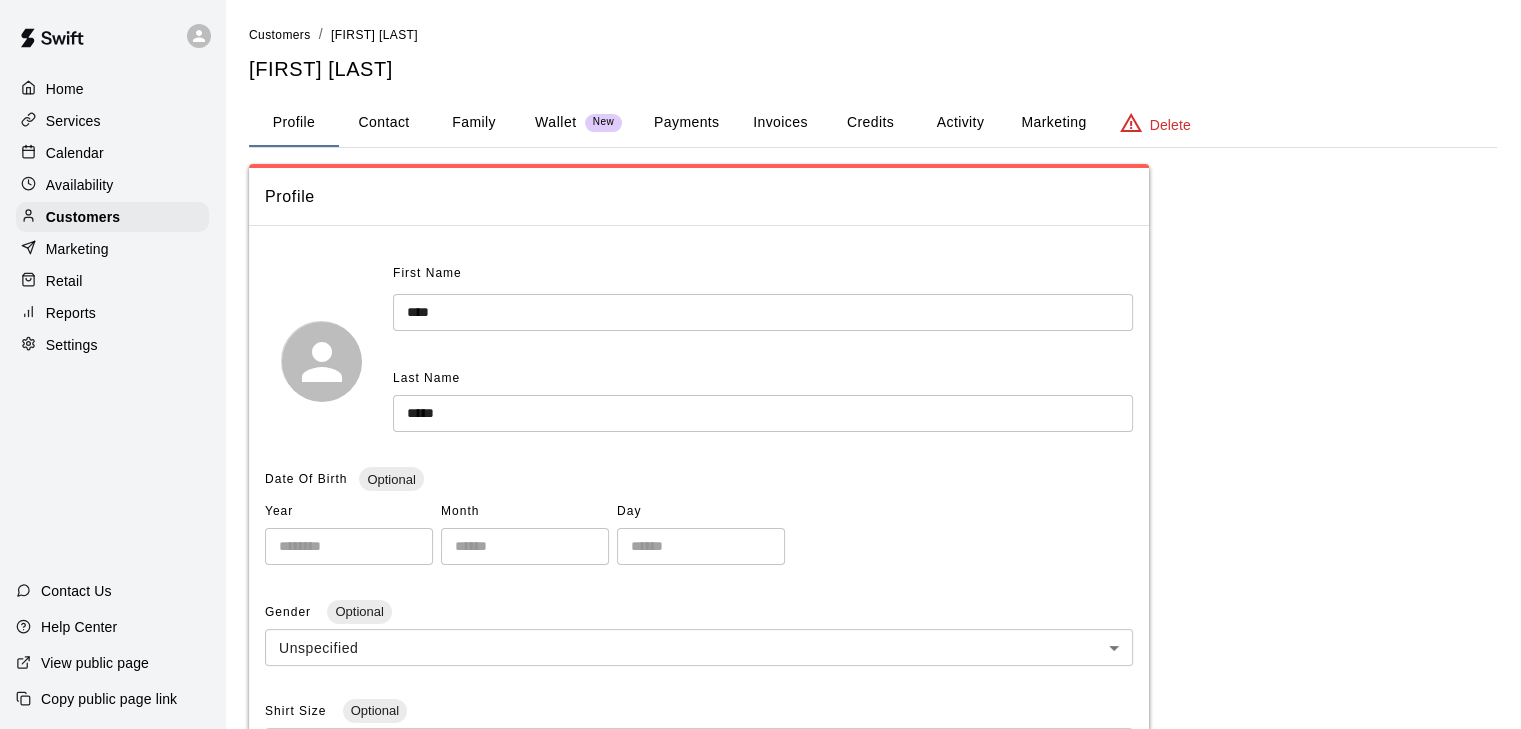 click on "Contact" at bounding box center (384, 123) 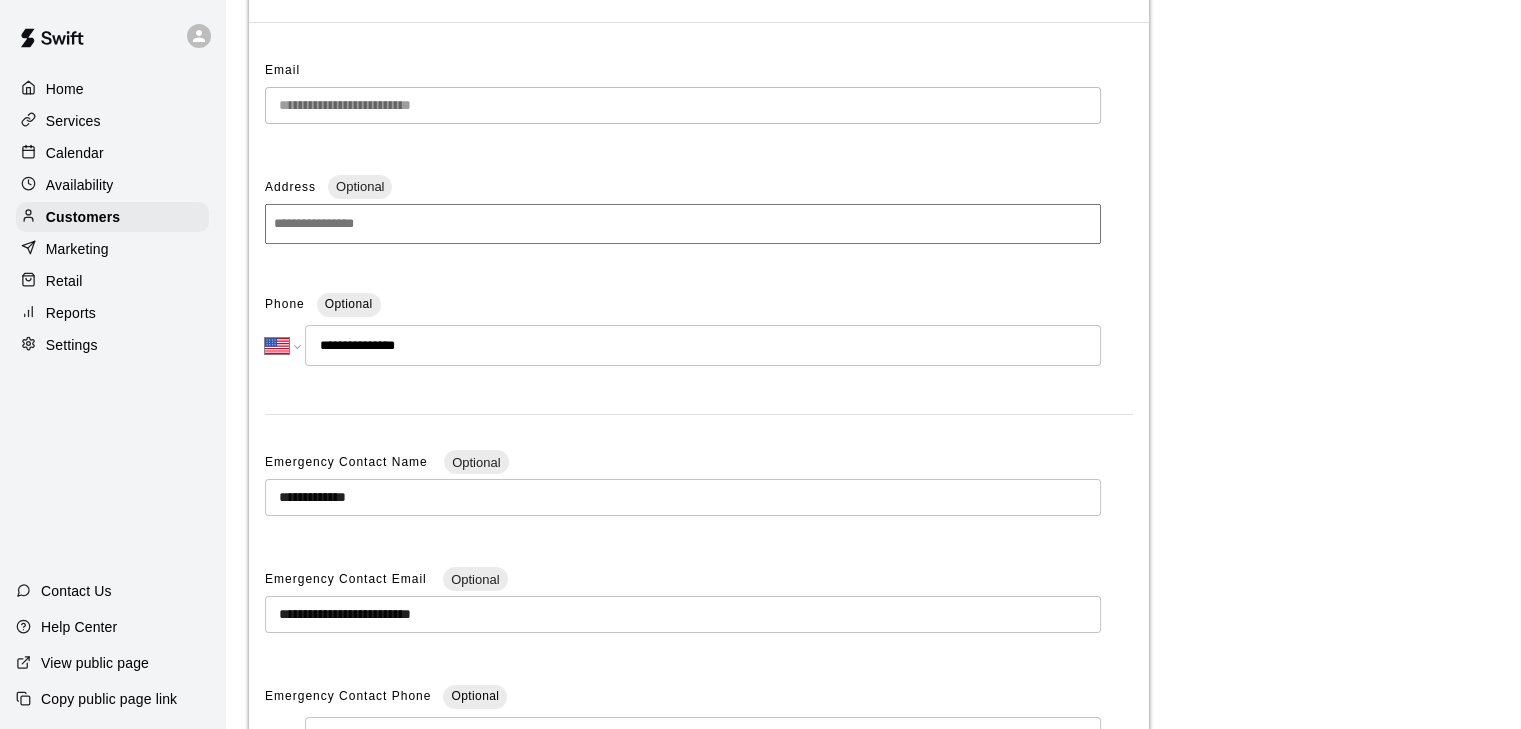 scroll, scrollTop: 204, scrollLeft: 0, axis: vertical 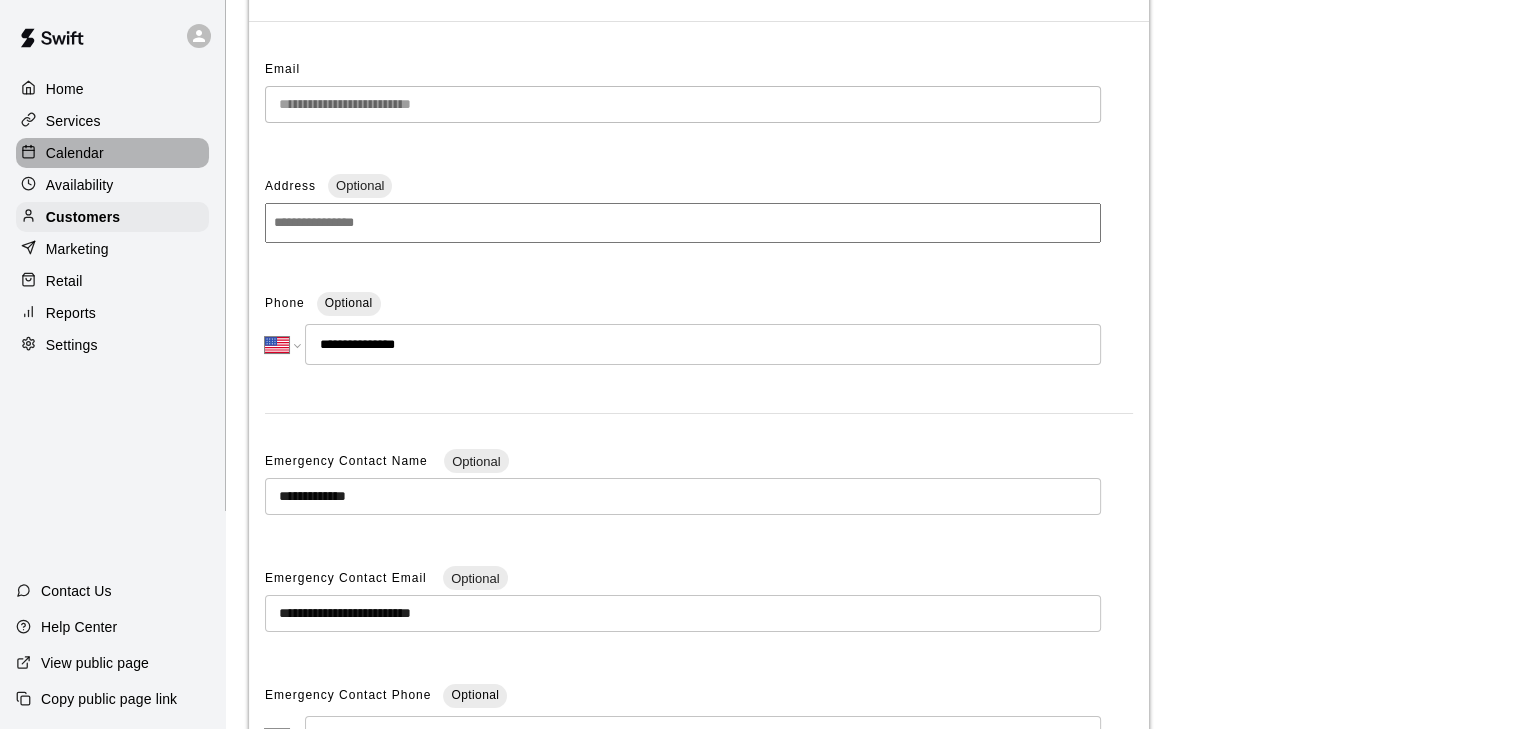 click at bounding box center [33, 153] 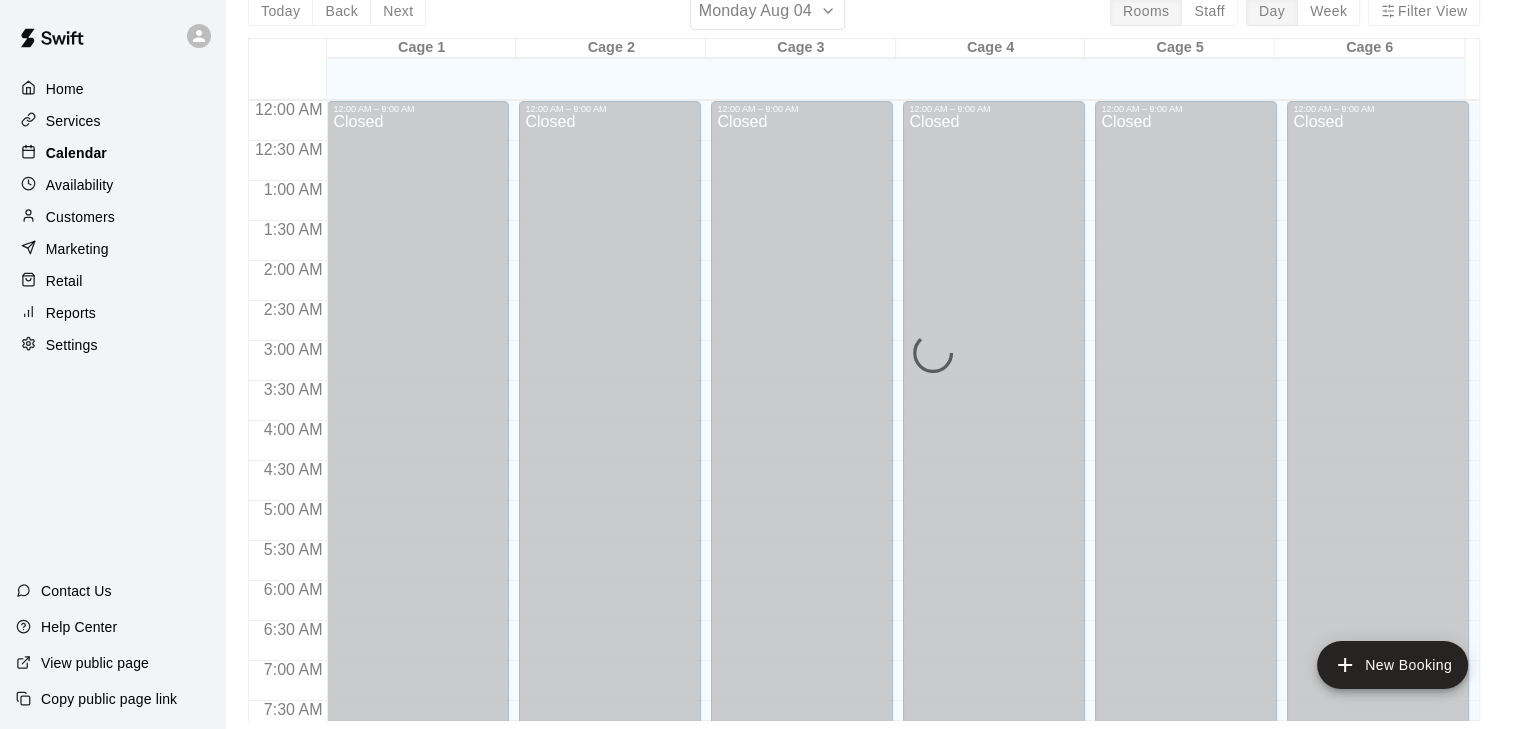 scroll, scrollTop: 0, scrollLeft: 0, axis: both 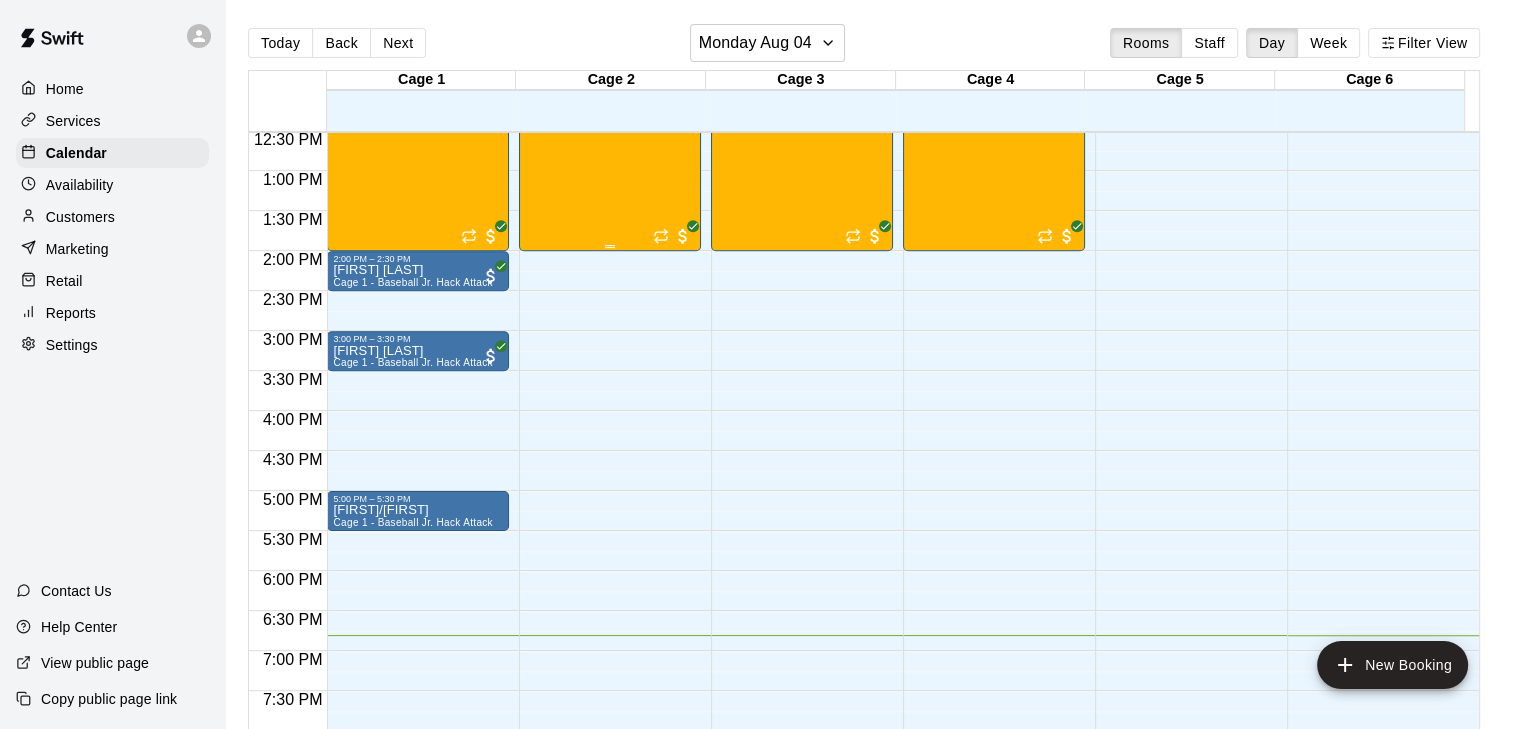 click on "DeVo Development Program [MONTH]/[DATE]-[MONTH]/[DATE] [DATE] spots" at bounding box center (610, 228) 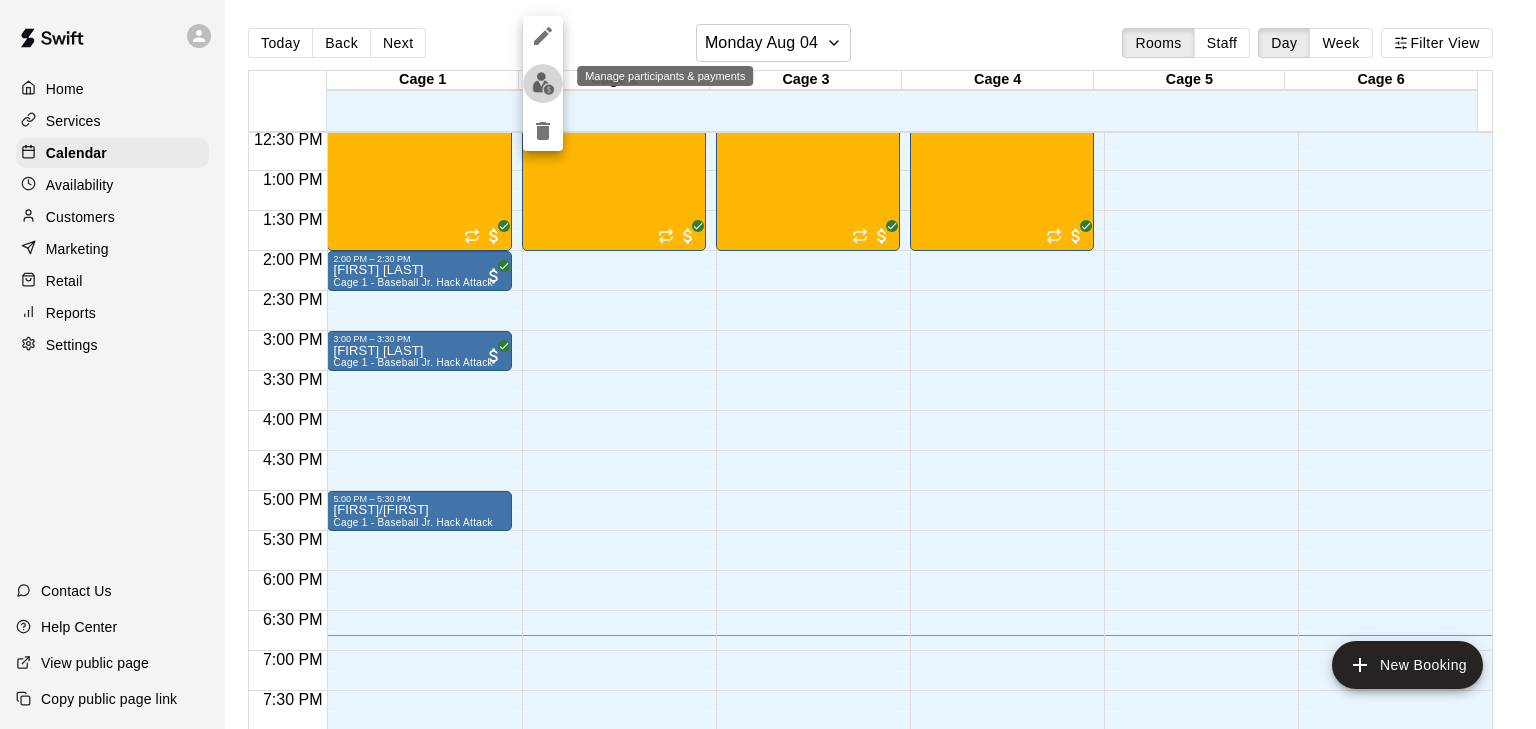click at bounding box center (543, 83) 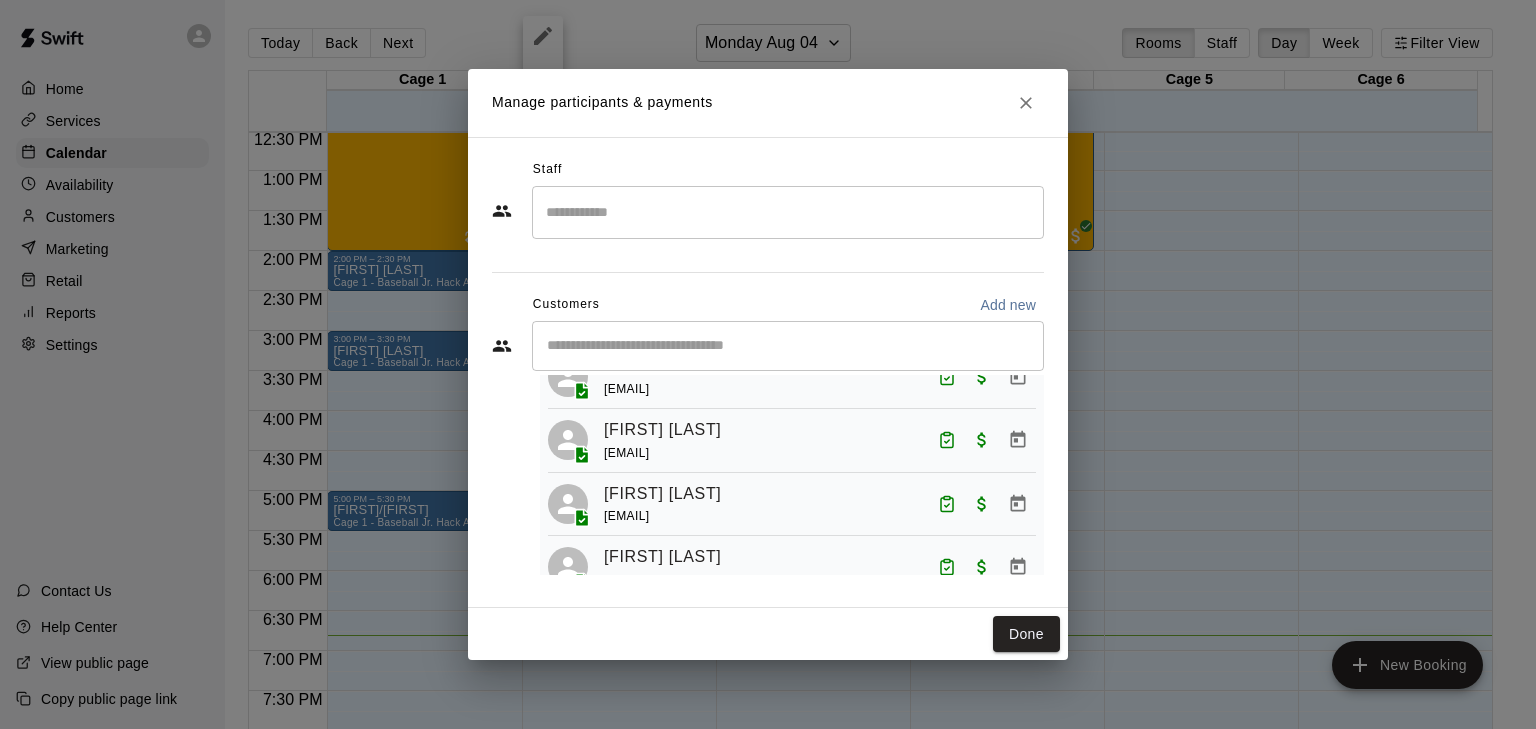 scroll, scrollTop: 68, scrollLeft: 0, axis: vertical 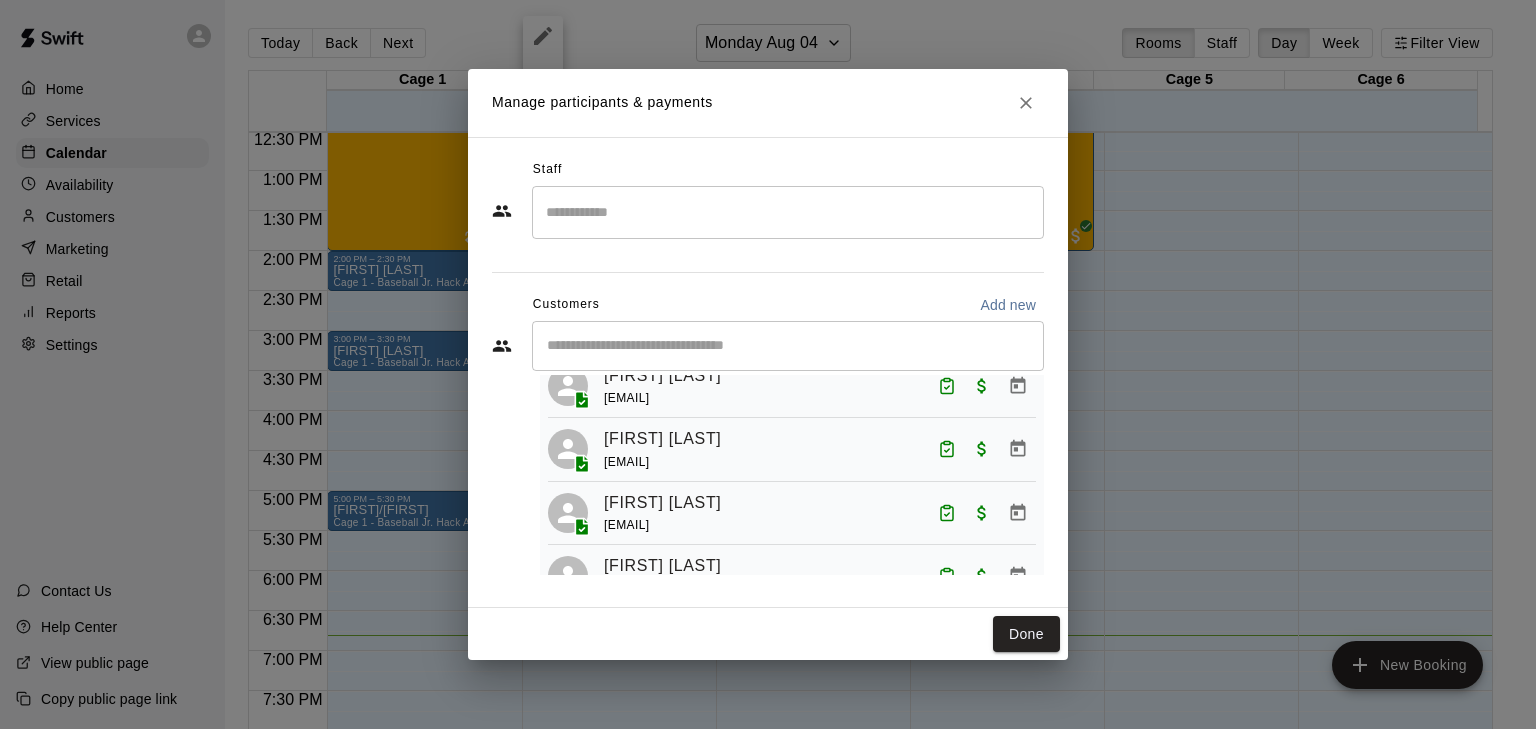click on "[FIRST] [LAST]" at bounding box center [666, 439] 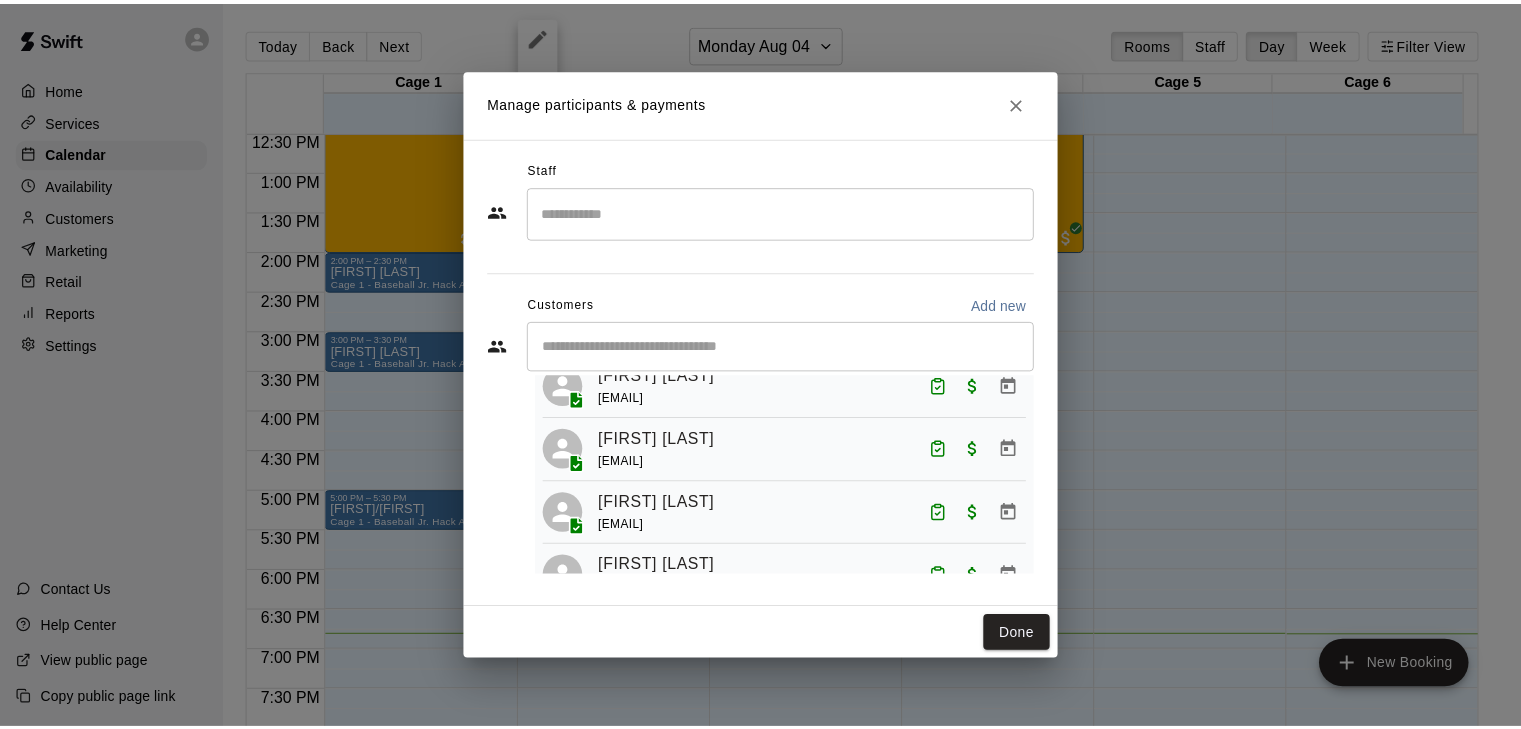 scroll, scrollTop: 194, scrollLeft: 0, axis: vertical 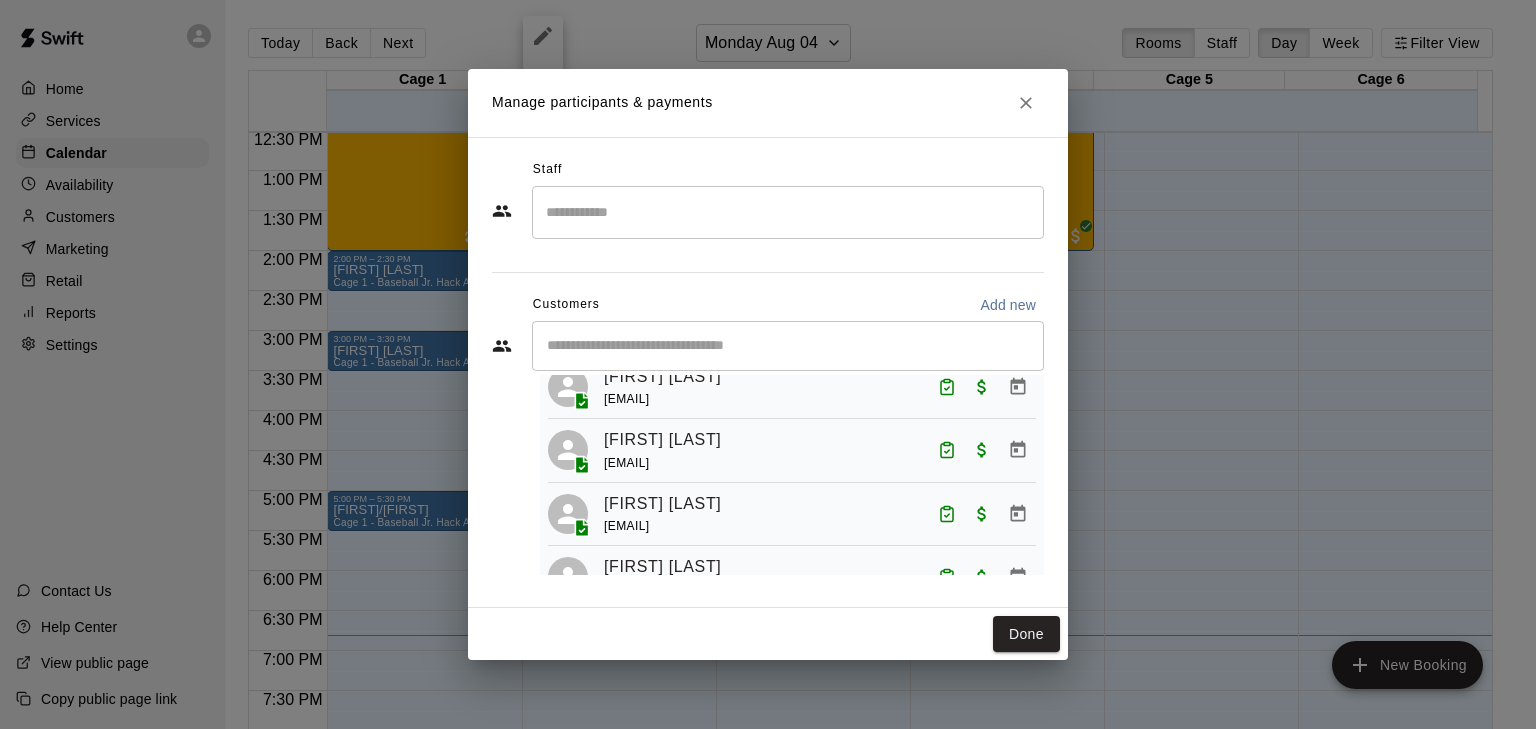 click on "Manage participants & payments Staff ​ Customers Add new ​ 7   customers (Capacity: 25) [FIRST] [LAST] [EMAIL] [FIRST] [LAST] [EMAIL] [FIRST] [LAST] [EMAIL] [FIRST] [LAST] [EMAIL] [FIRST] [LAST] [EMAIL] [FIRST] [LAST] [EMAIL] Done" at bounding box center [768, 364] 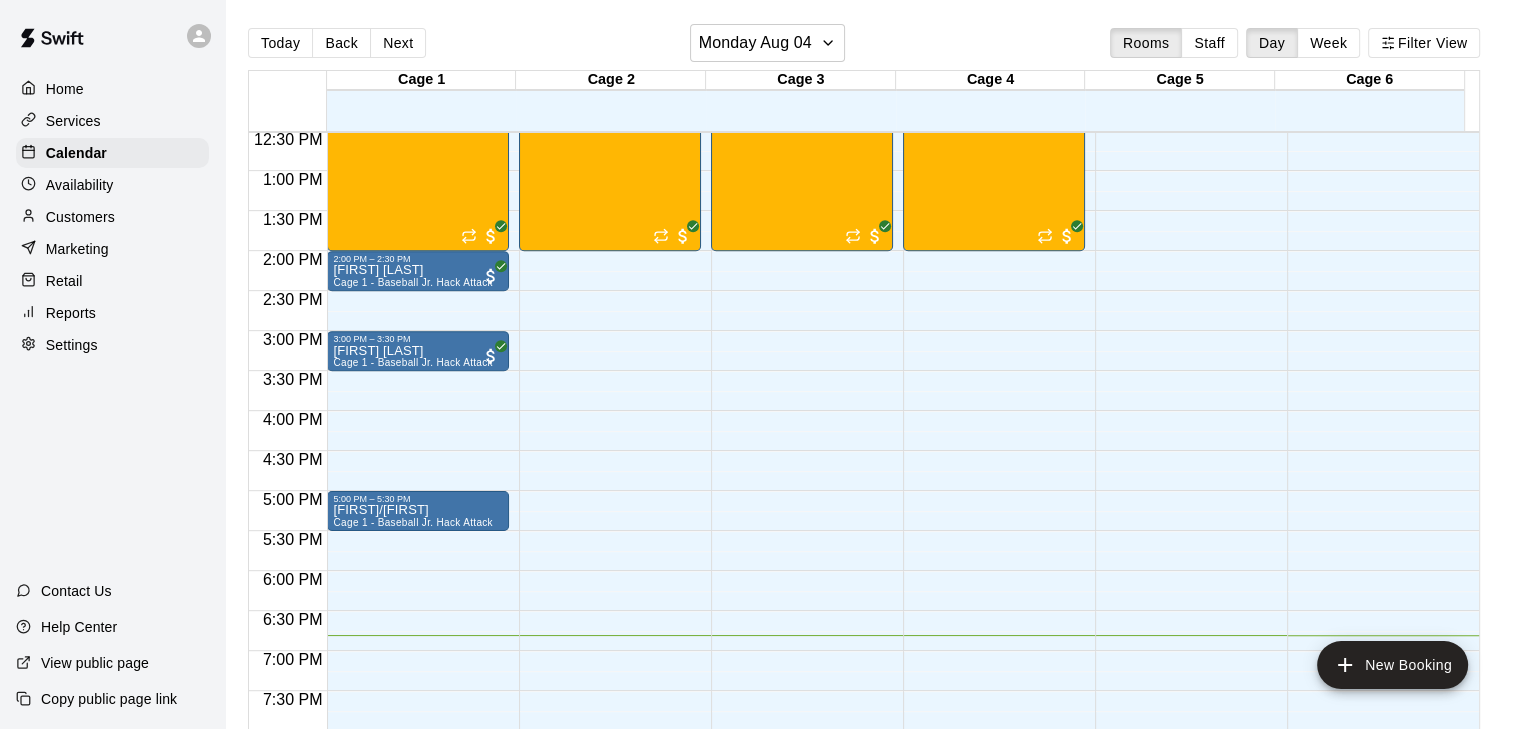 click on "Home" at bounding box center [65, 89] 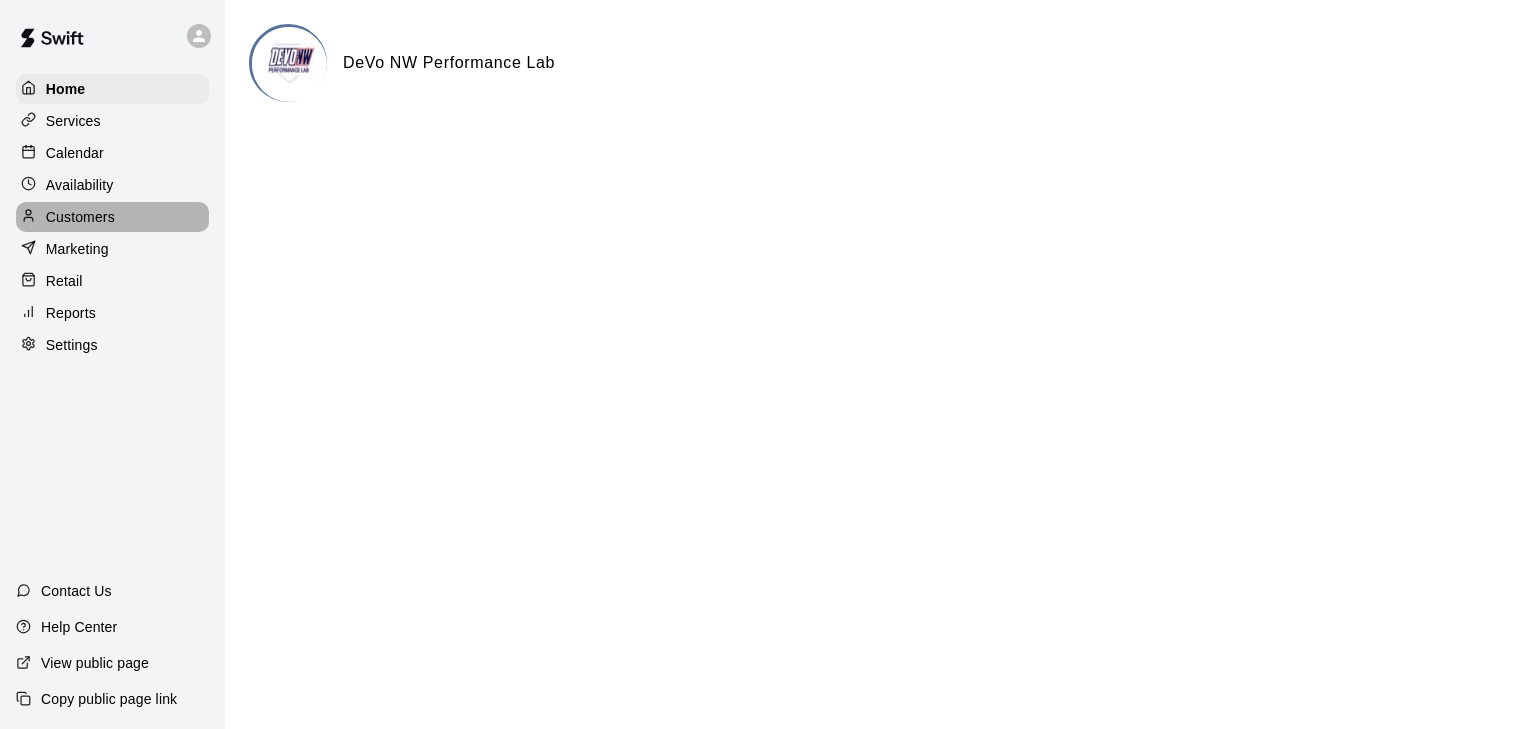 click on "Customers" at bounding box center (80, 217) 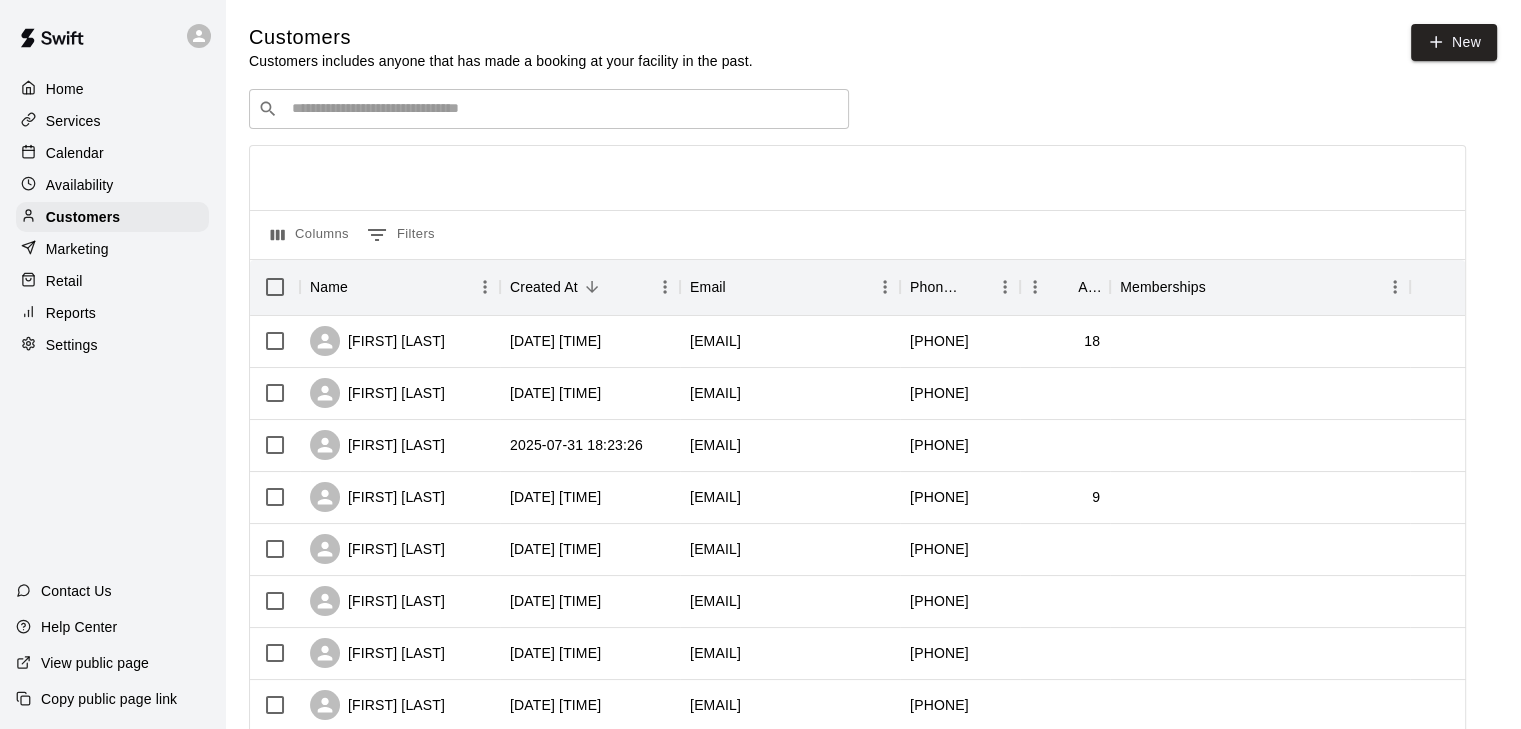 click at bounding box center [563, 109] 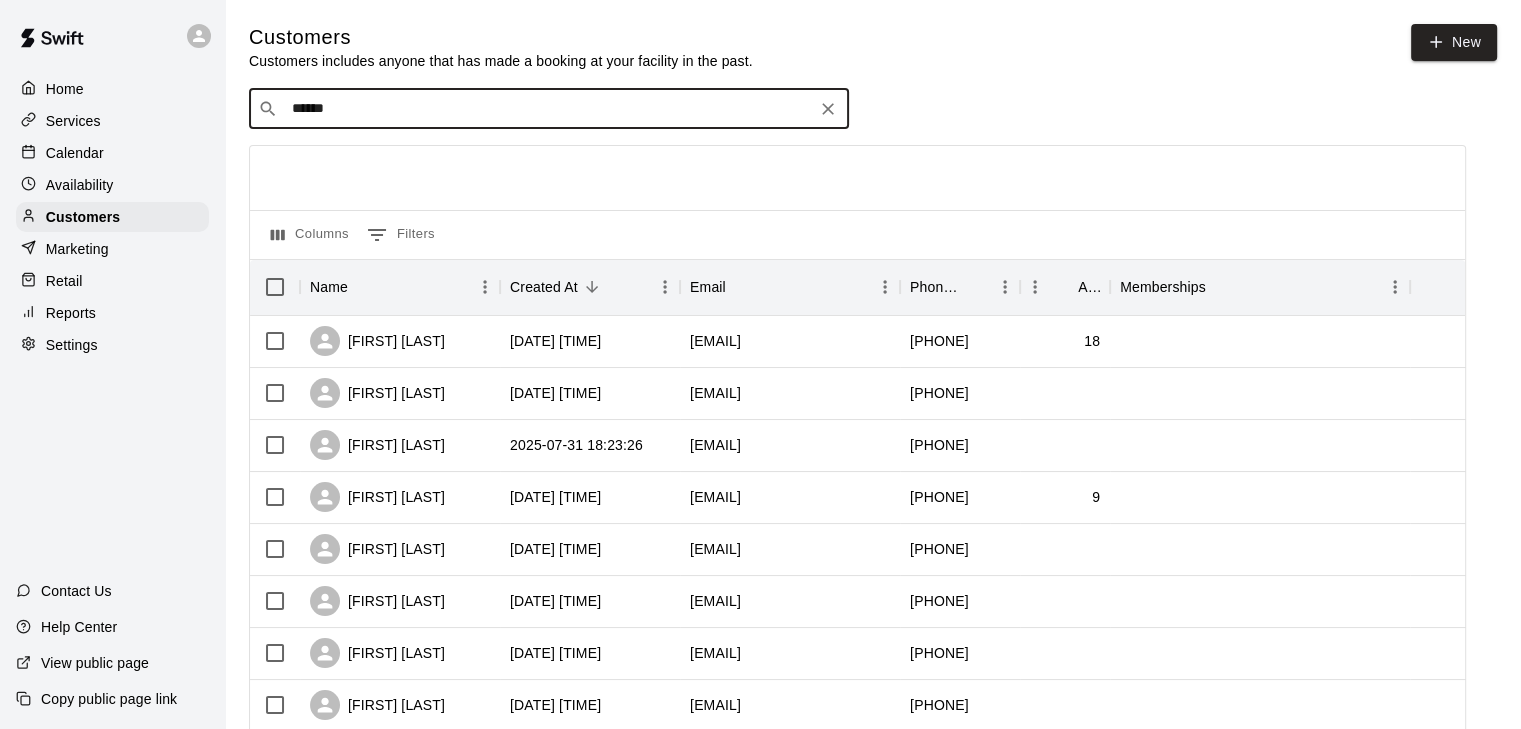 type on "******" 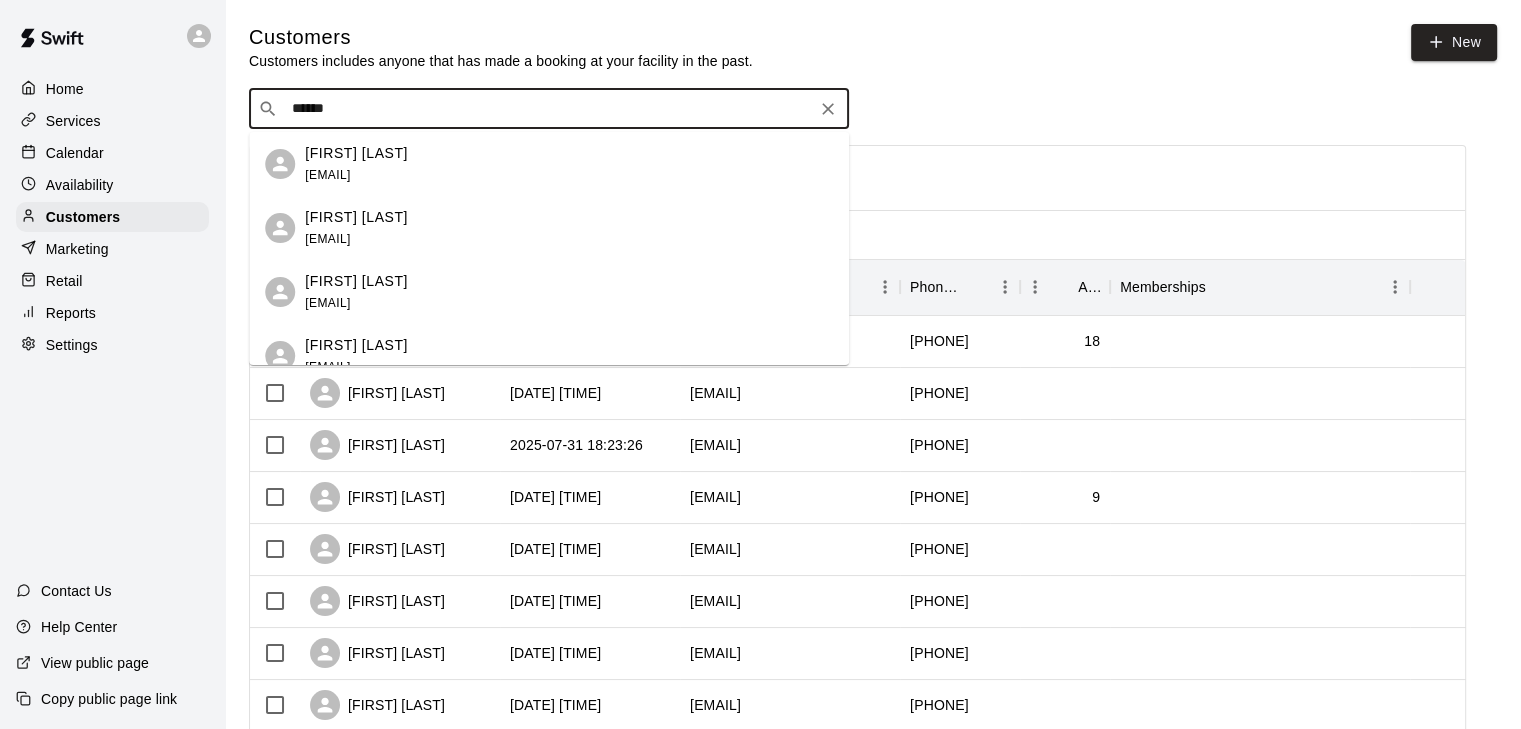 click on "[FIRST] [LAST]" at bounding box center (356, 281) 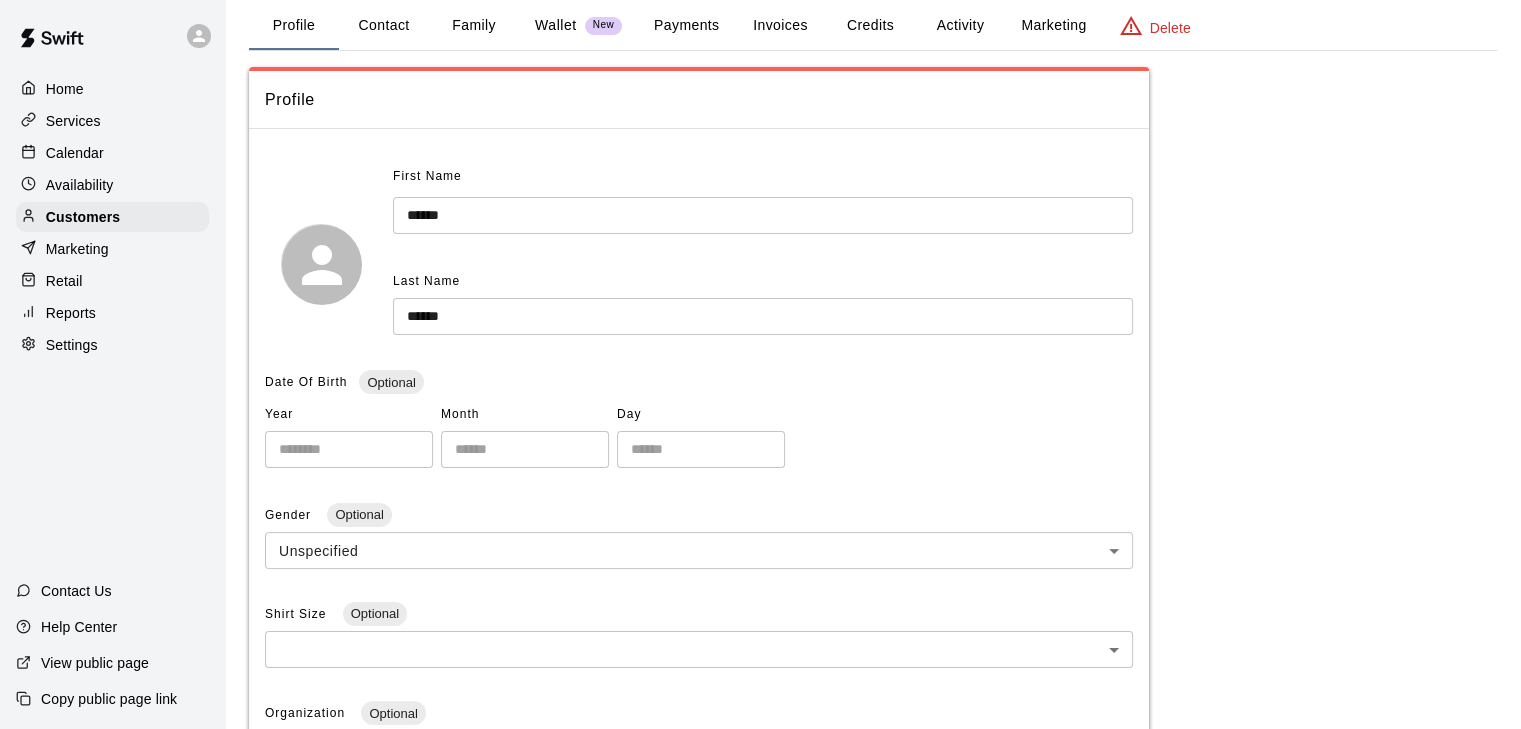 scroll, scrollTop: 56, scrollLeft: 0, axis: vertical 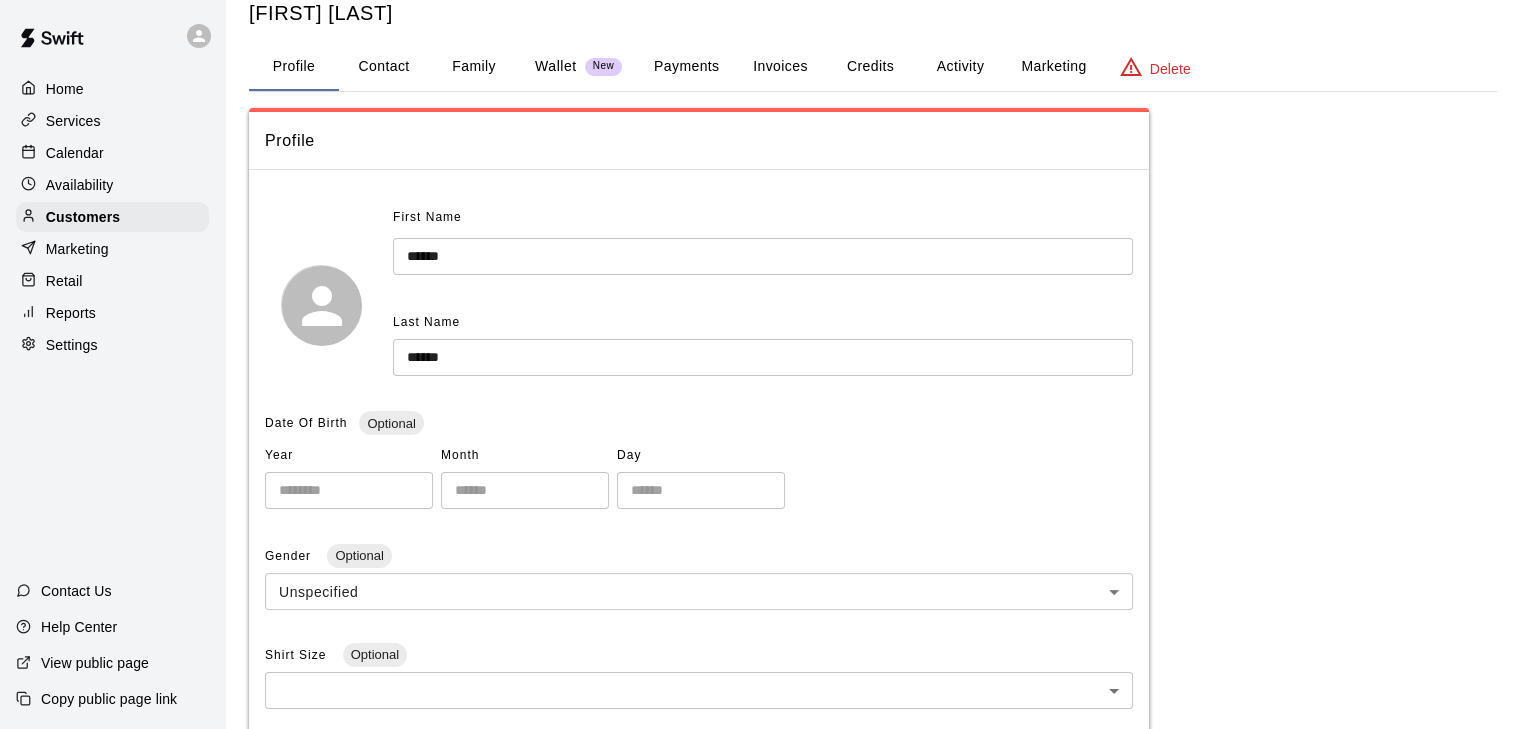 click on "Family" at bounding box center [474, 67] 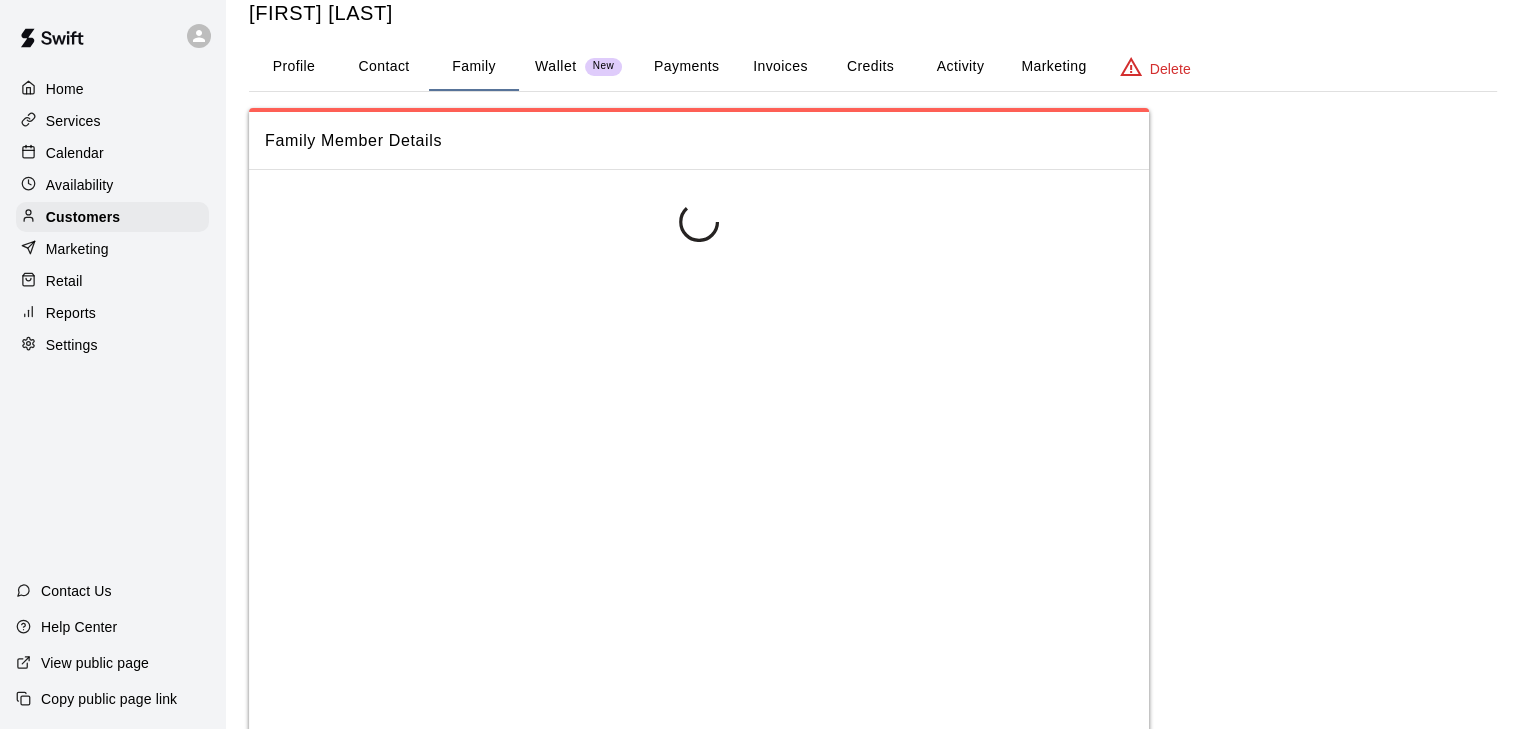 scroll, scrollTop: 0, scrollLeft: 0, axis: both 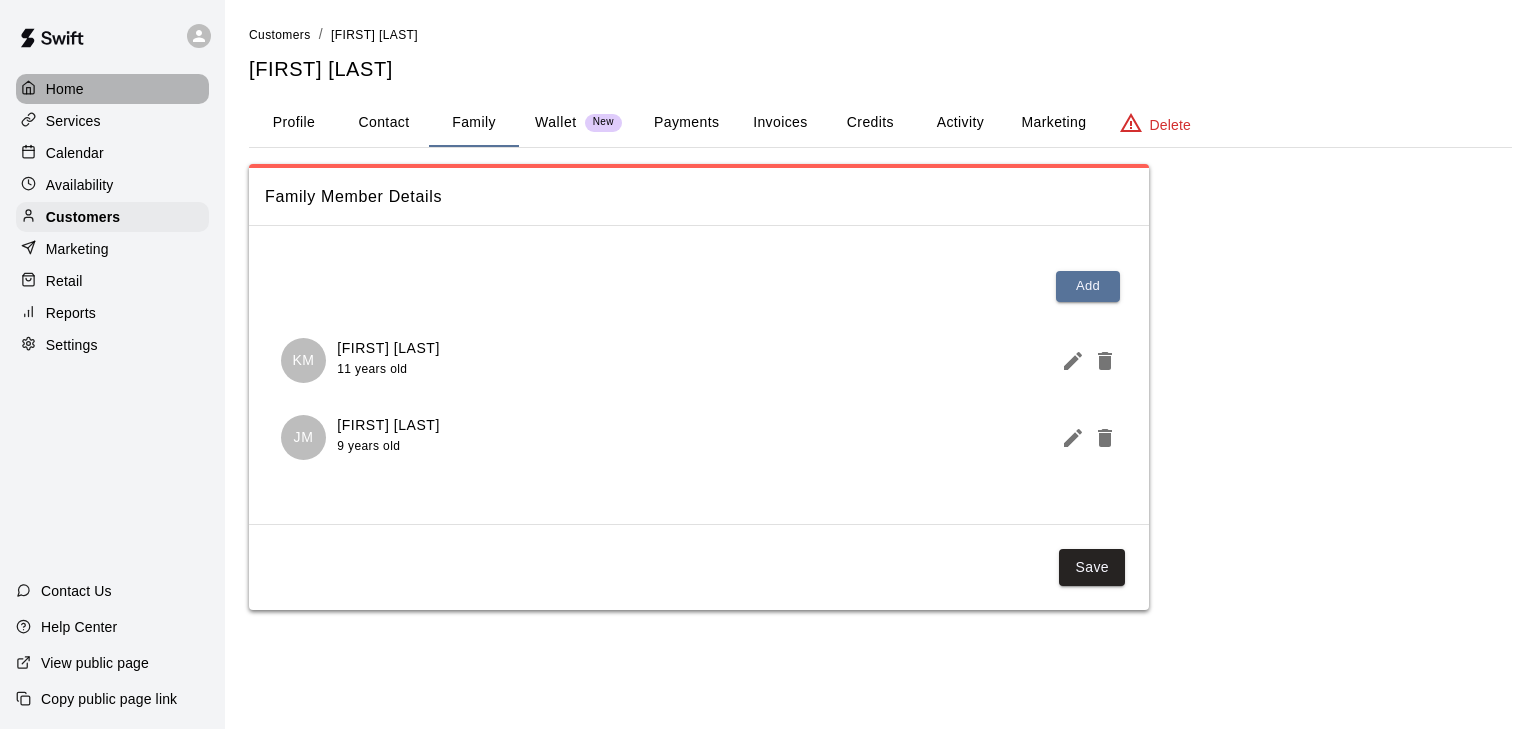 click on "Home" at bounding box center [112, 89] 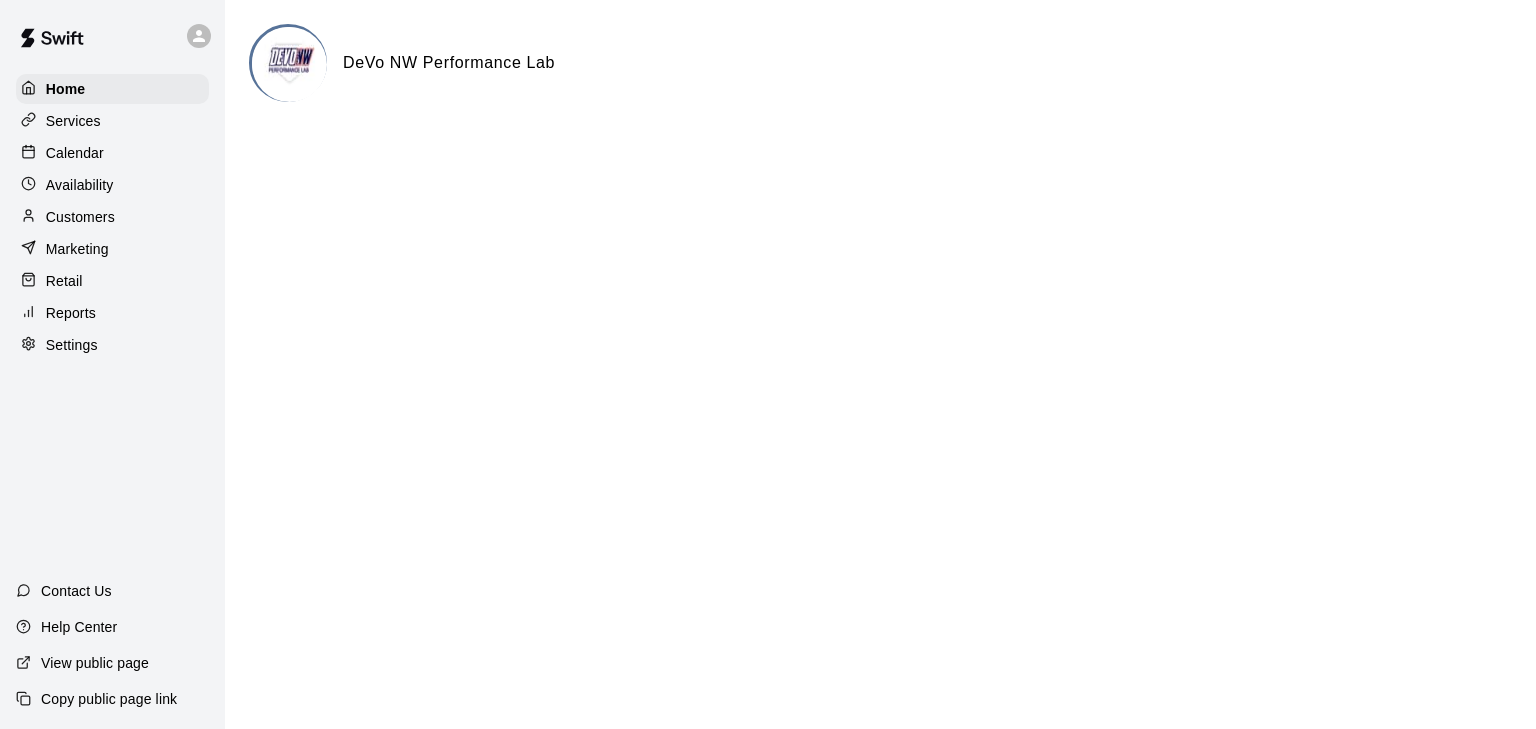 click on "Calendar" at bounding box center [75, 153] 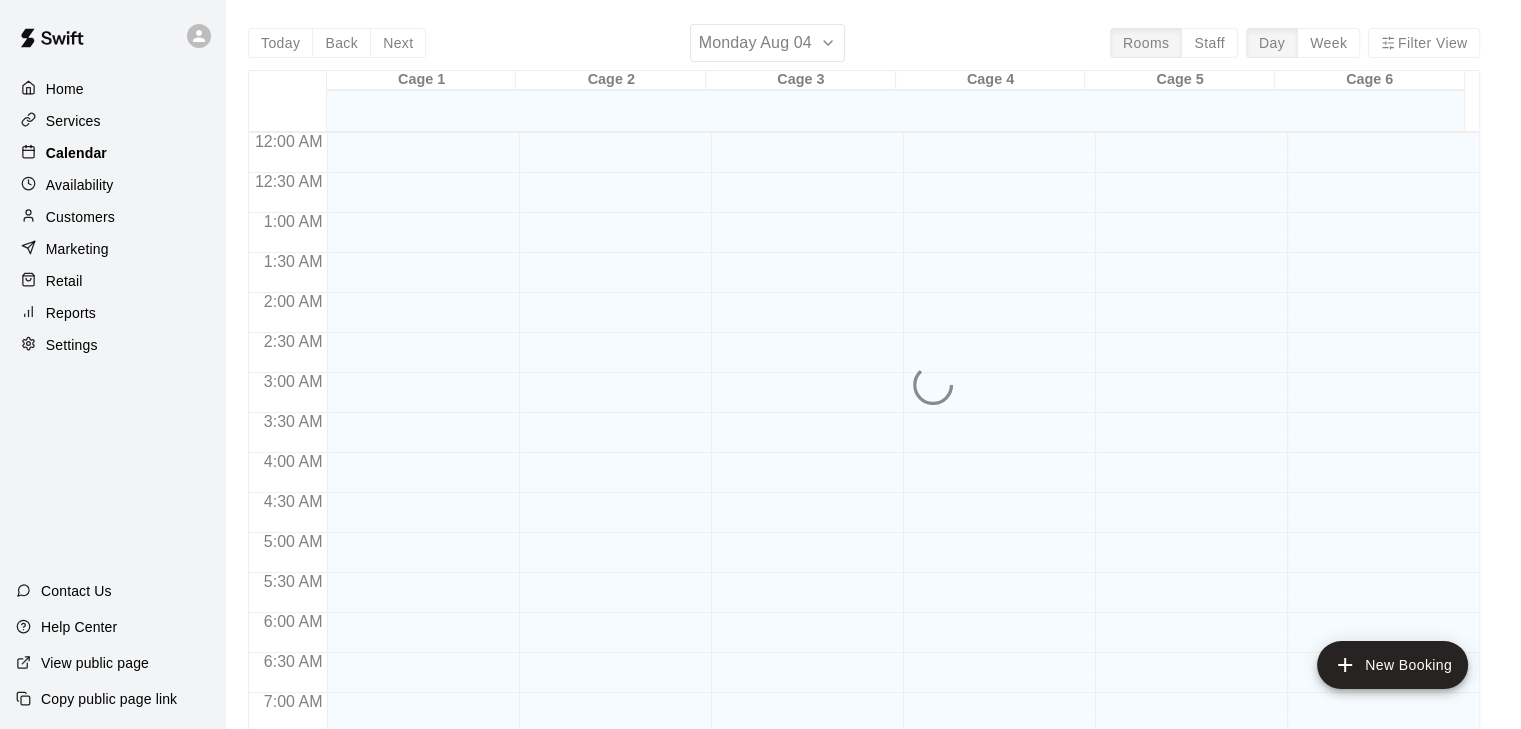 scroll, scrollTop: 1240, scrollLeft: 0, axis: vertical 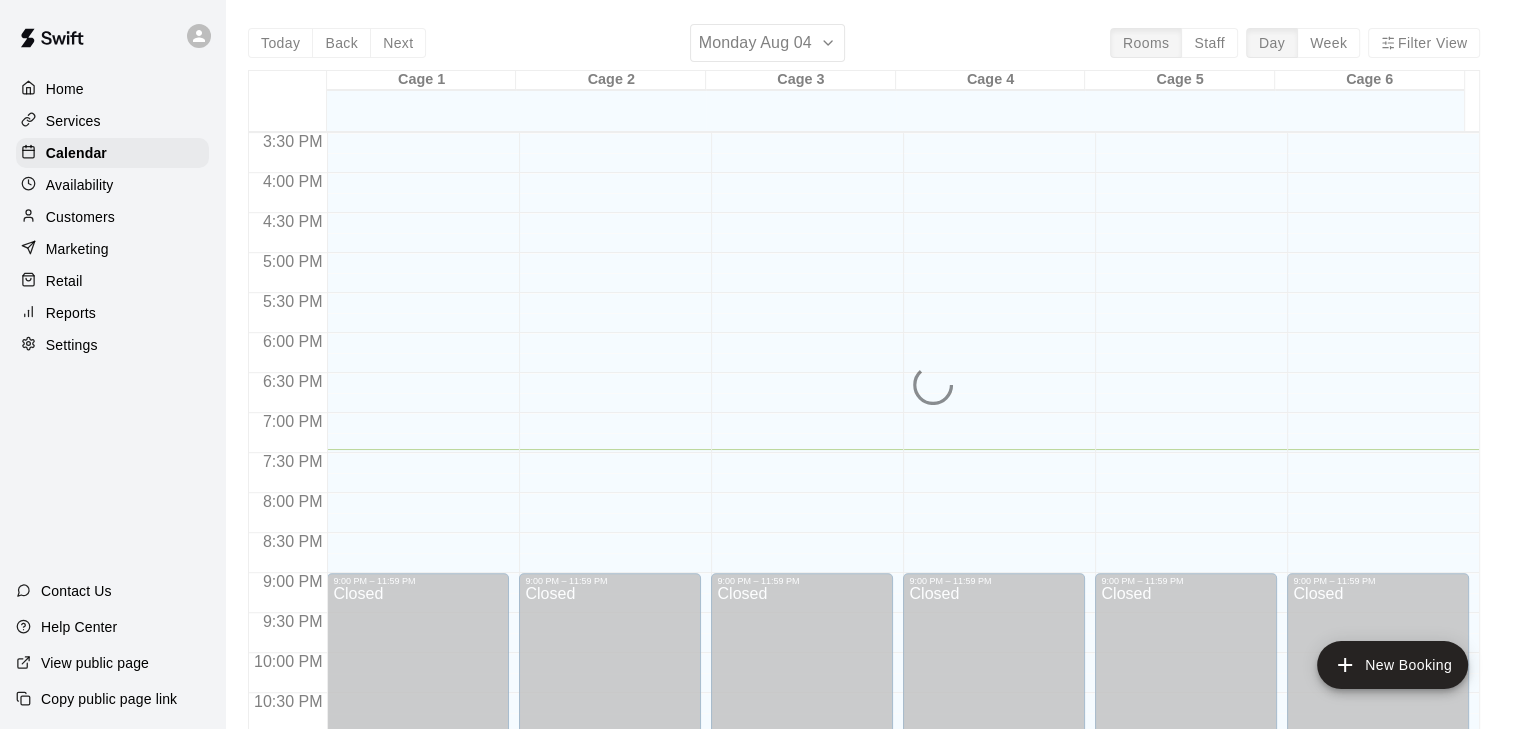 click on "Customers" at bounding box center (80, 217) 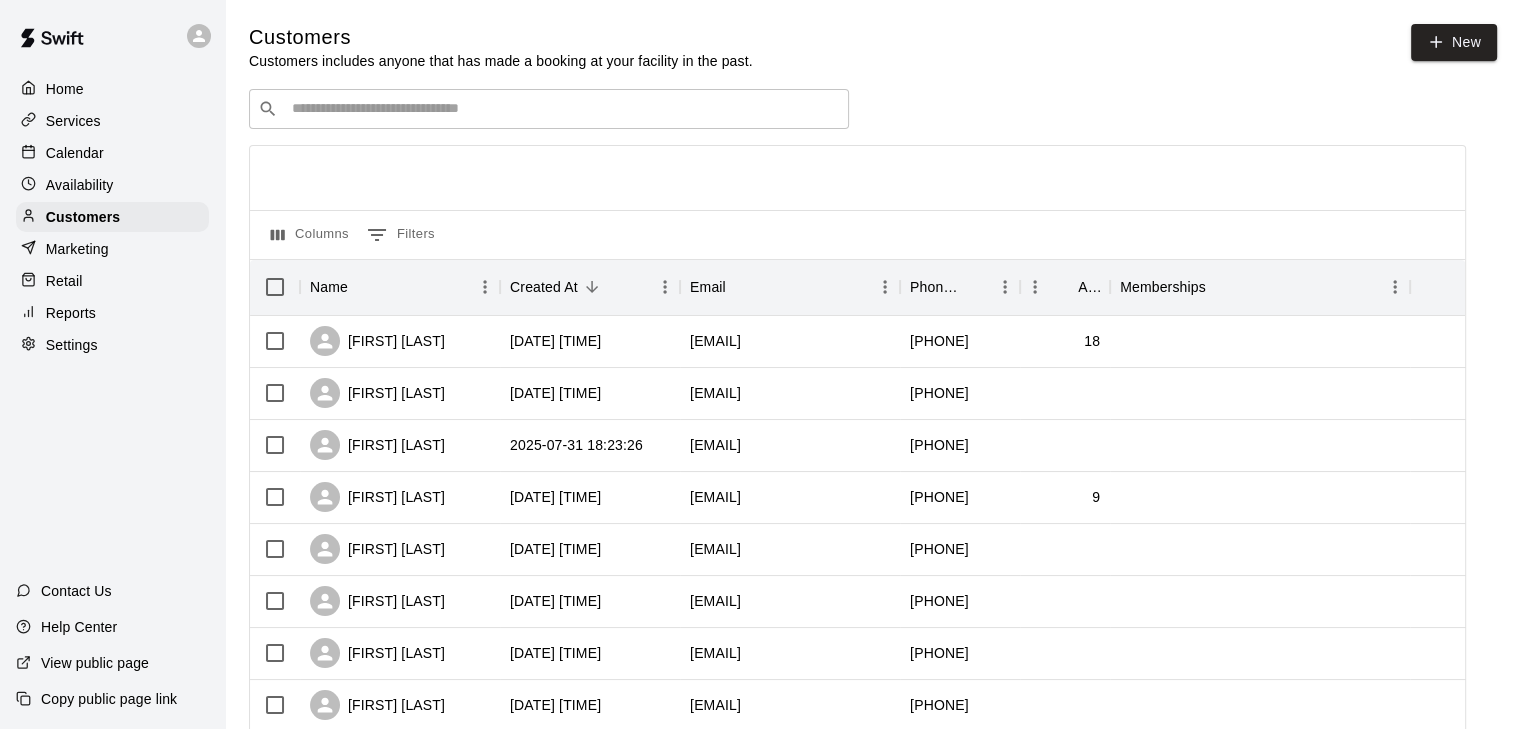 click on "Calendar" at bounding box center (75, 153) 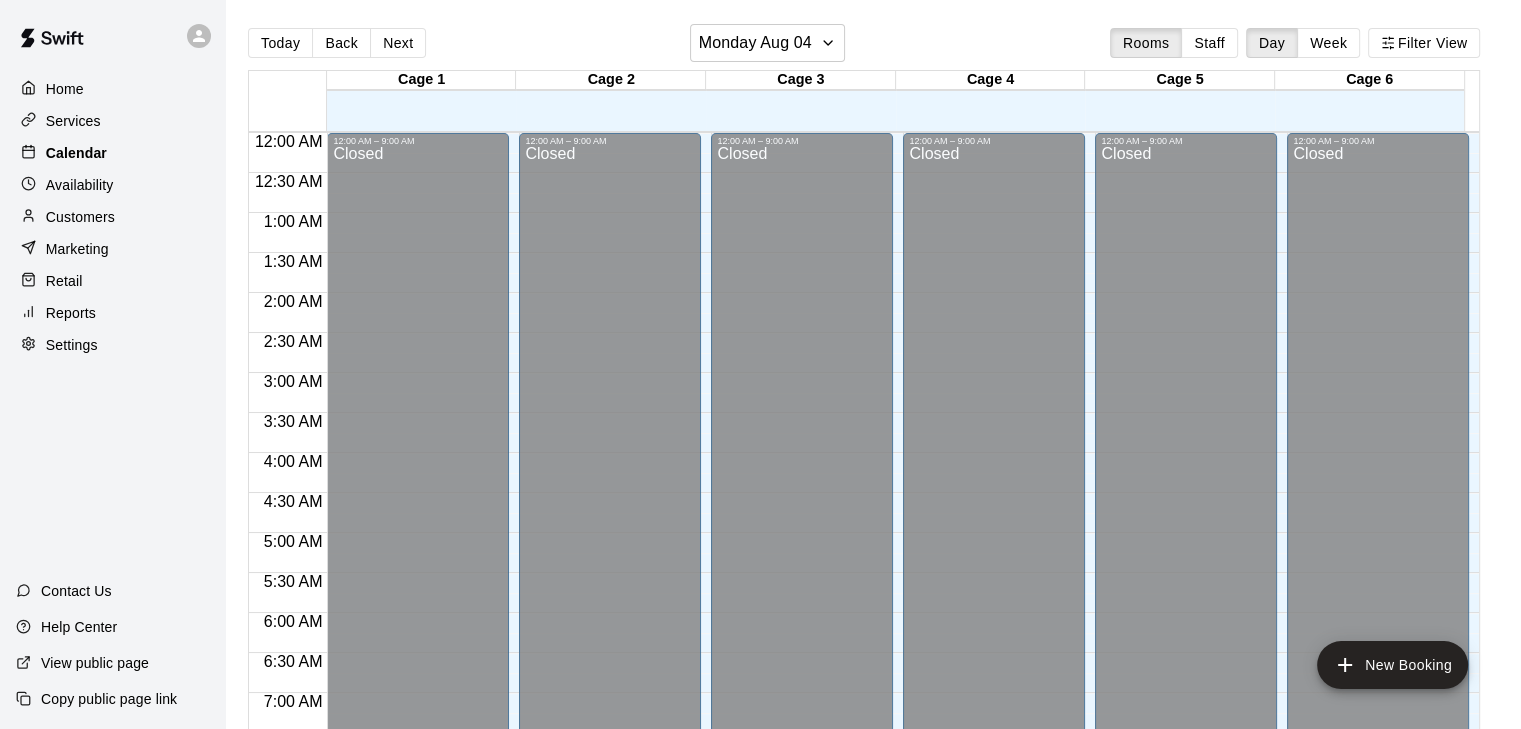 scroll, scrollTop: 1240, scrollLeft: 0, axis: vertical 